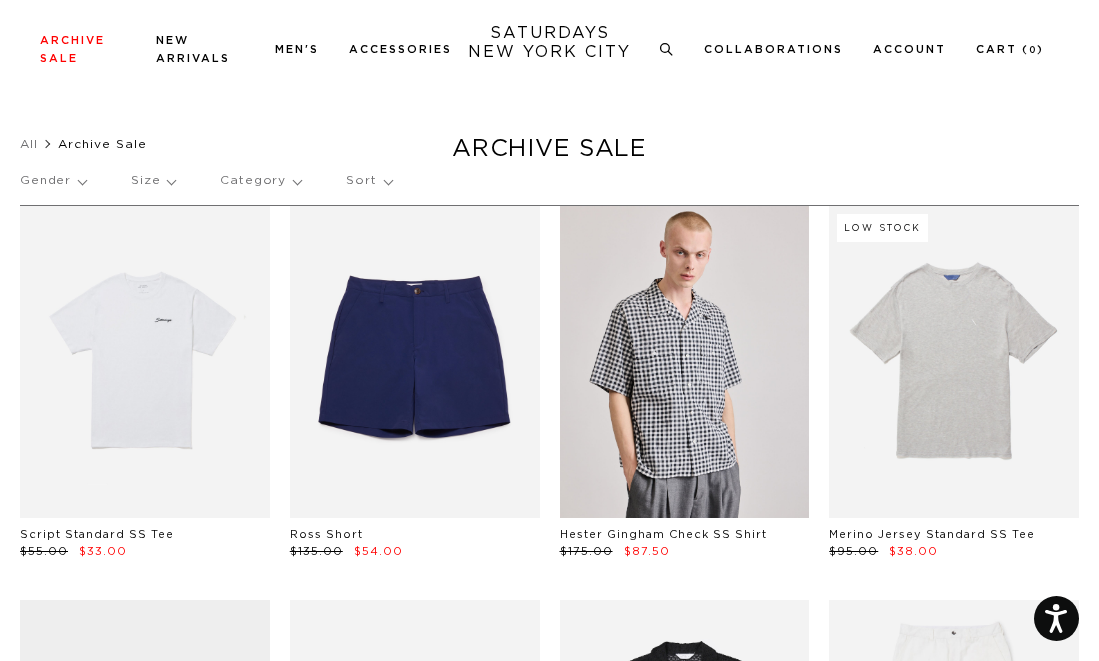 scroll, scrollTop: 1729, scrollLeft: 3, axis: both 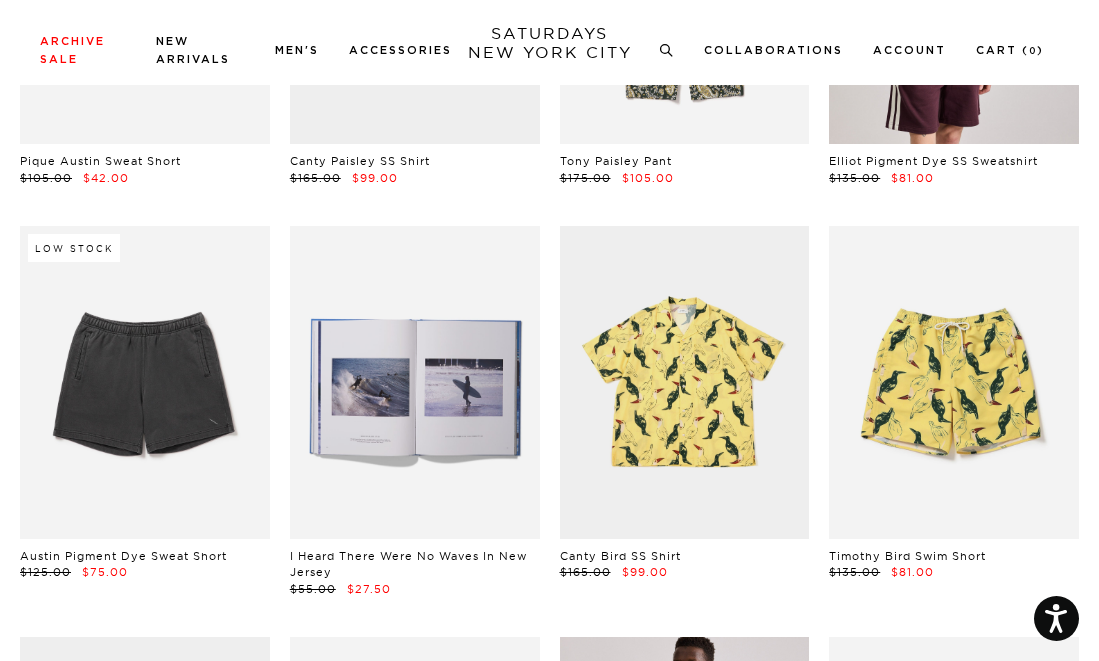 click at bounding box center (415, 382) 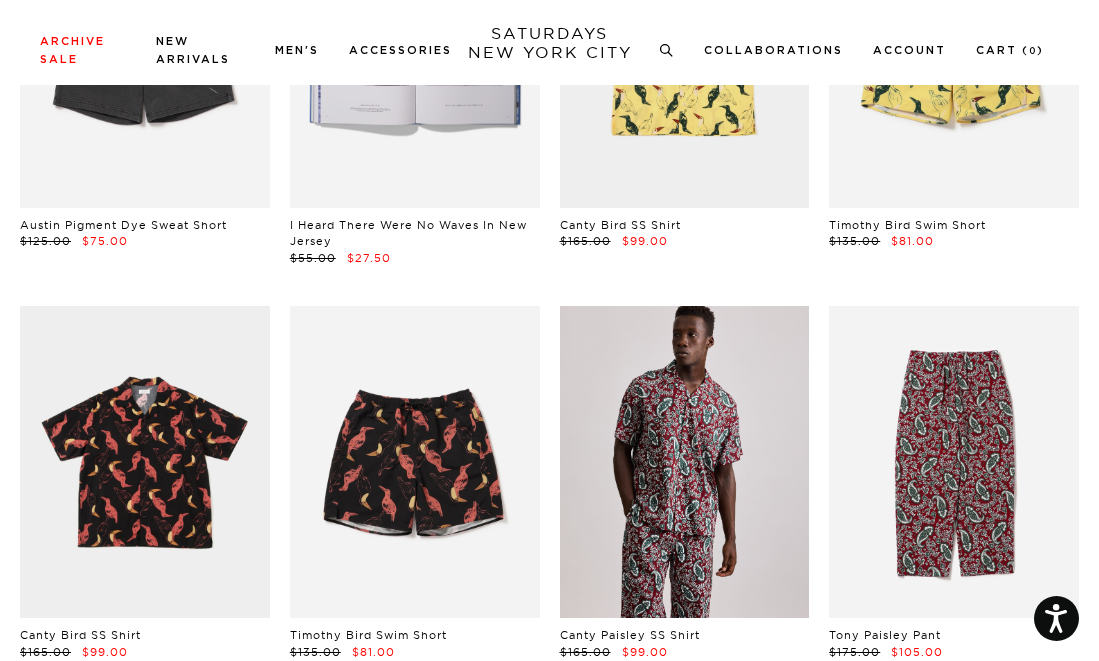 scroll, scrollTop: 7746, scrollLeft: 0, axis: vertical 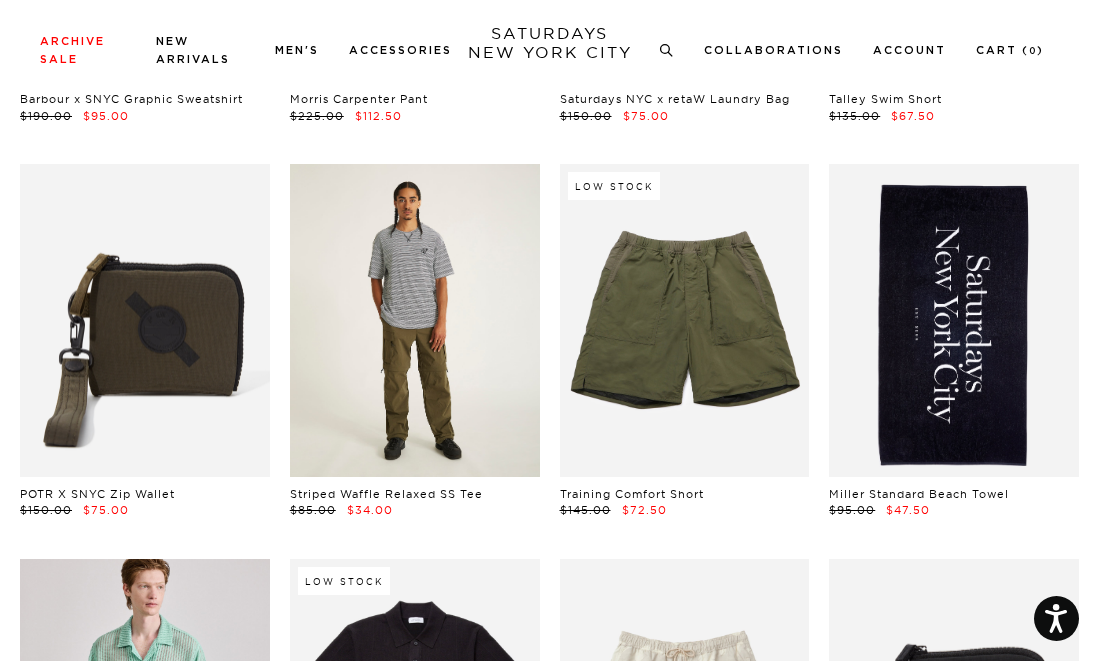 click at bounding box center (415, 320) 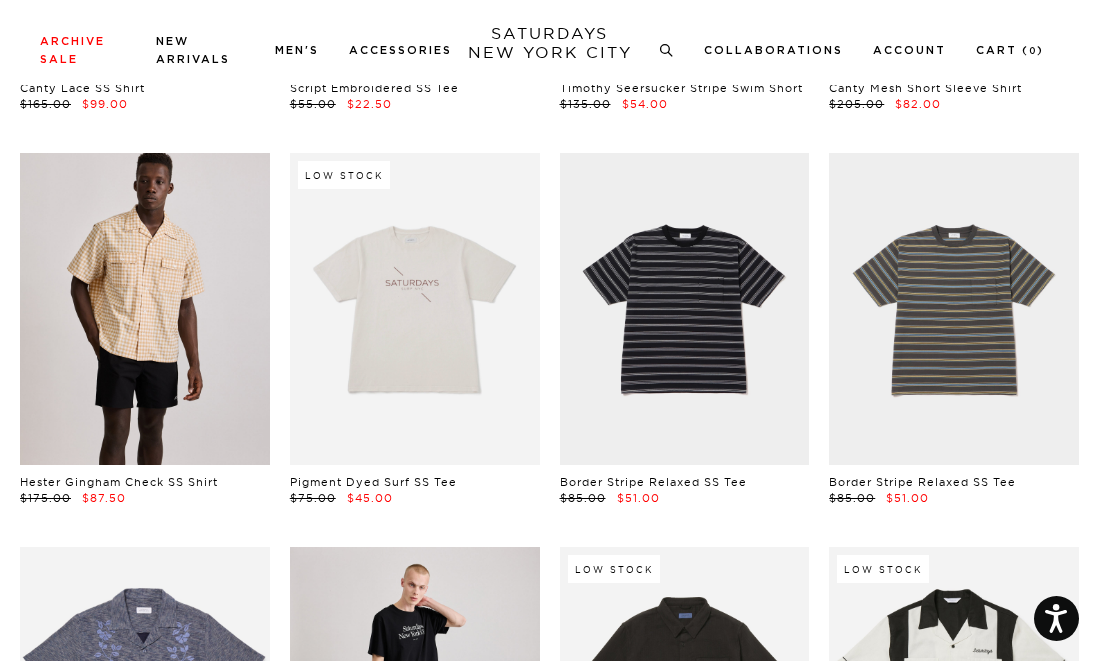 scroll, scrollTop: 10748, scrollLeft: 5, axis: both 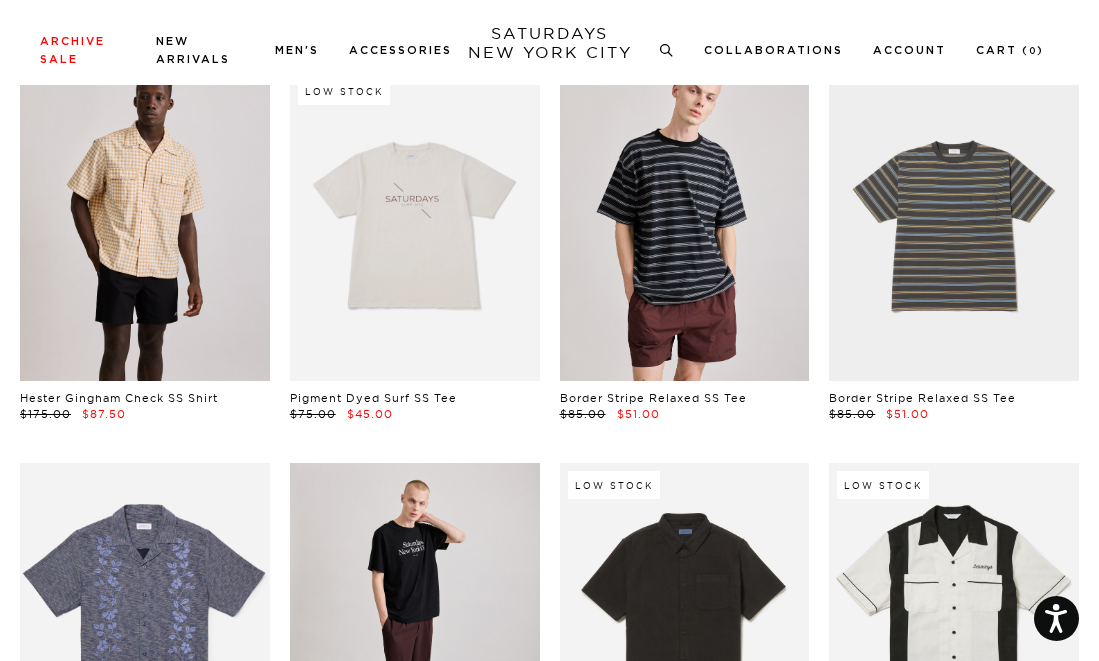 click at bounding box center [685, 225] 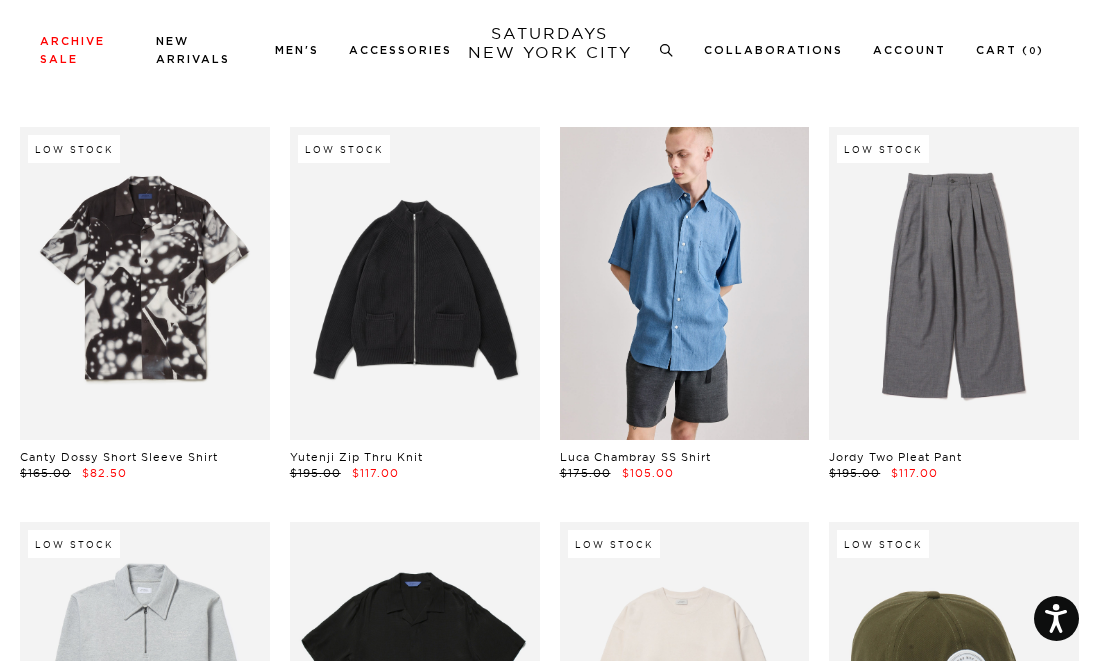 scroll, scrollTop: 14339, scrollLeft: 5, axis: both 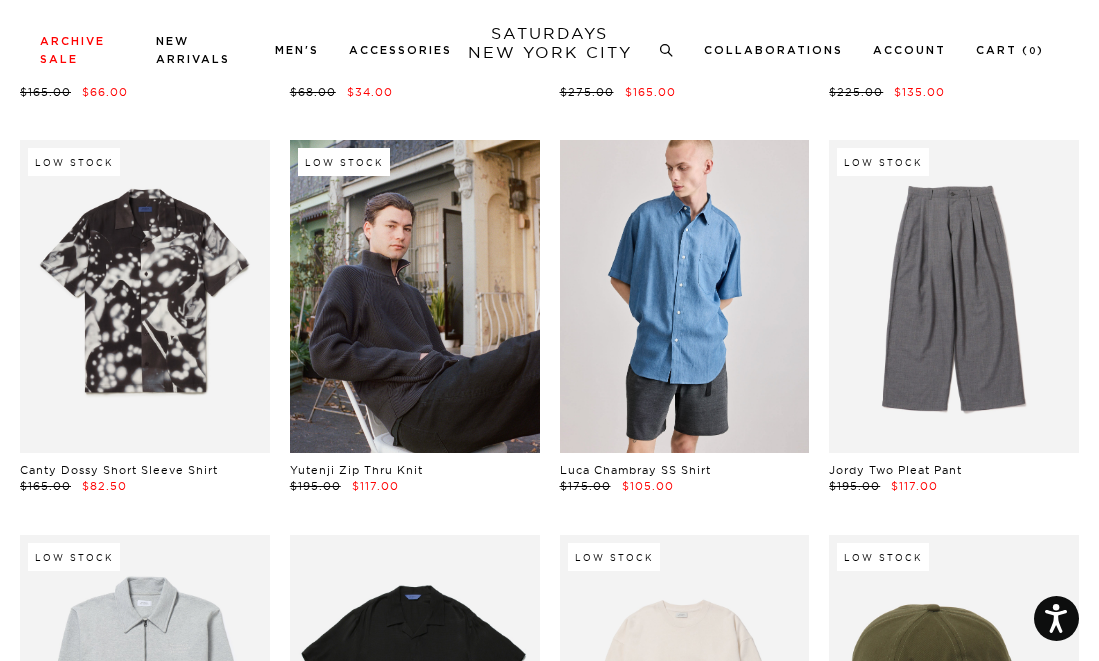 click at bounding box center (415, 296) 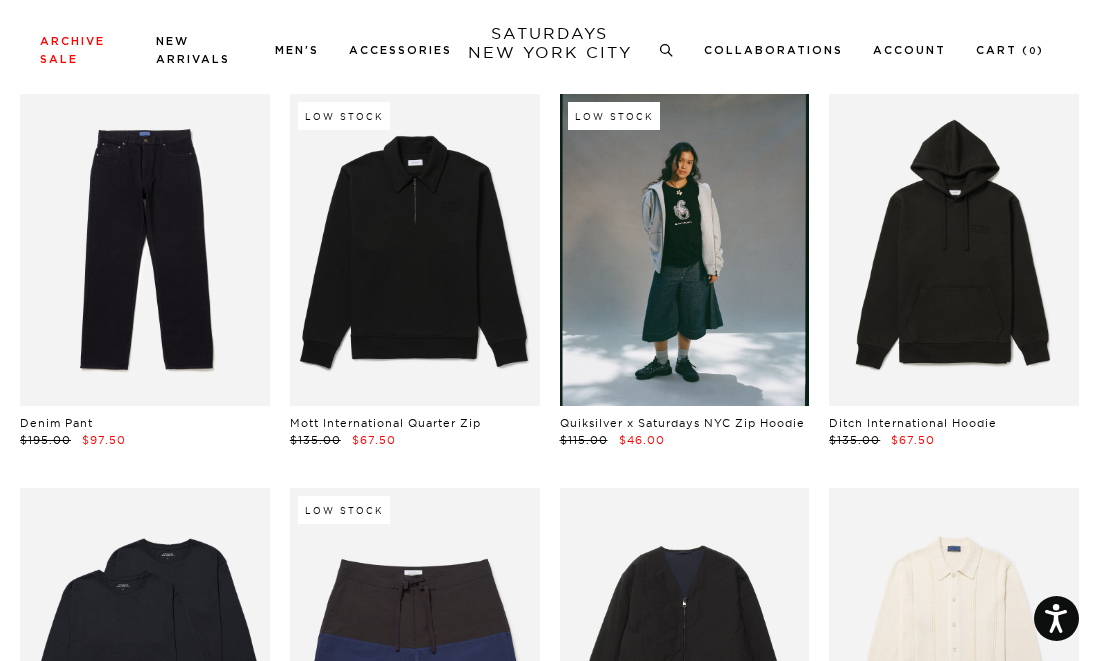 scroll, scrollTop: 16395, scrollLeft: 5, axis: both 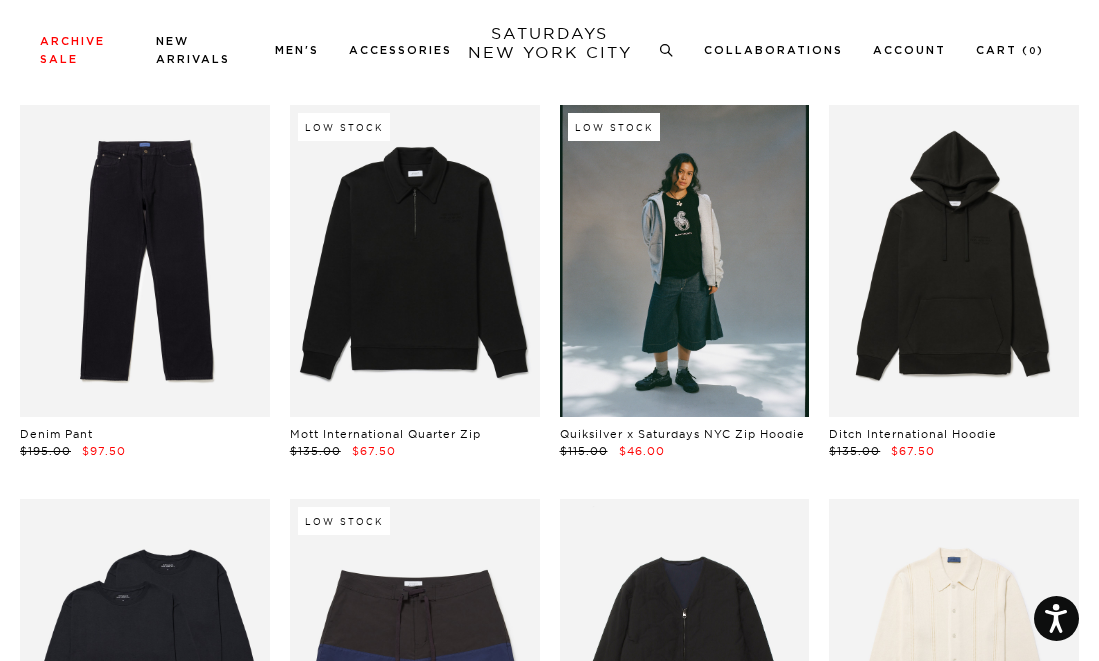 click at bounding box center (685, 261) 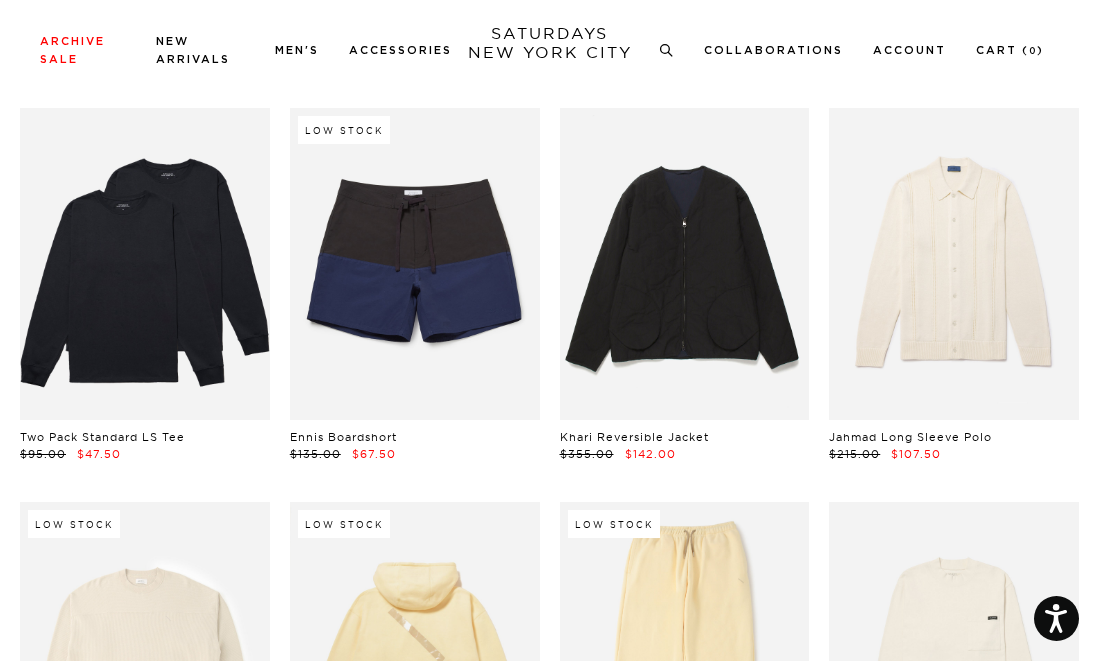 scroll, scrollTop: 16789, scrollLeft: 5, axis: both 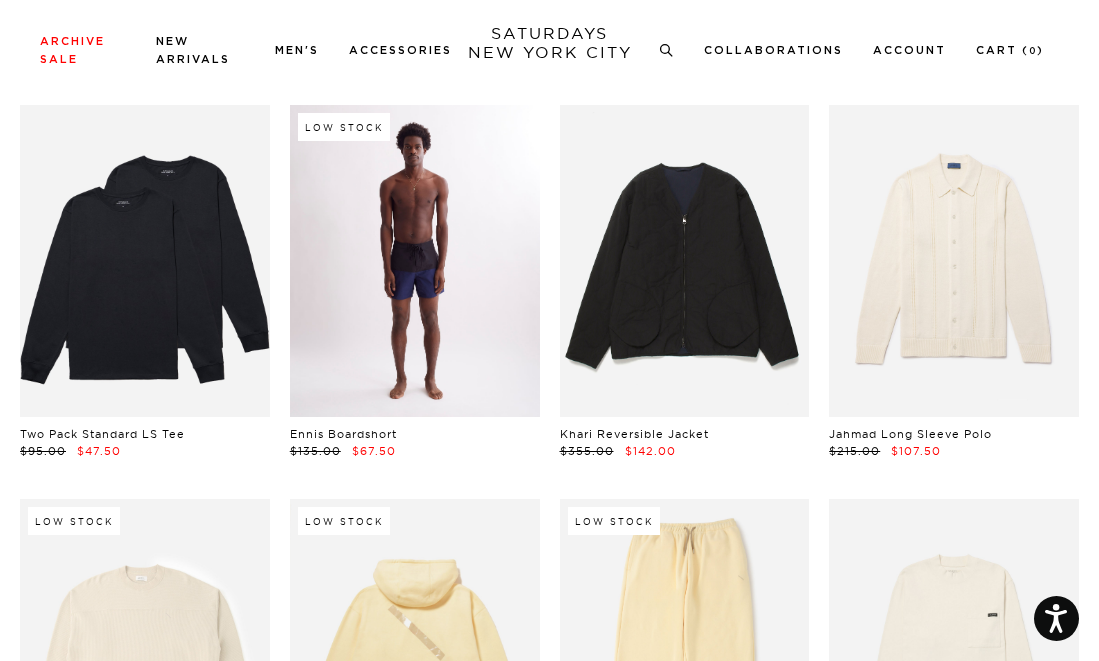 click at bounding box center (415, 261) 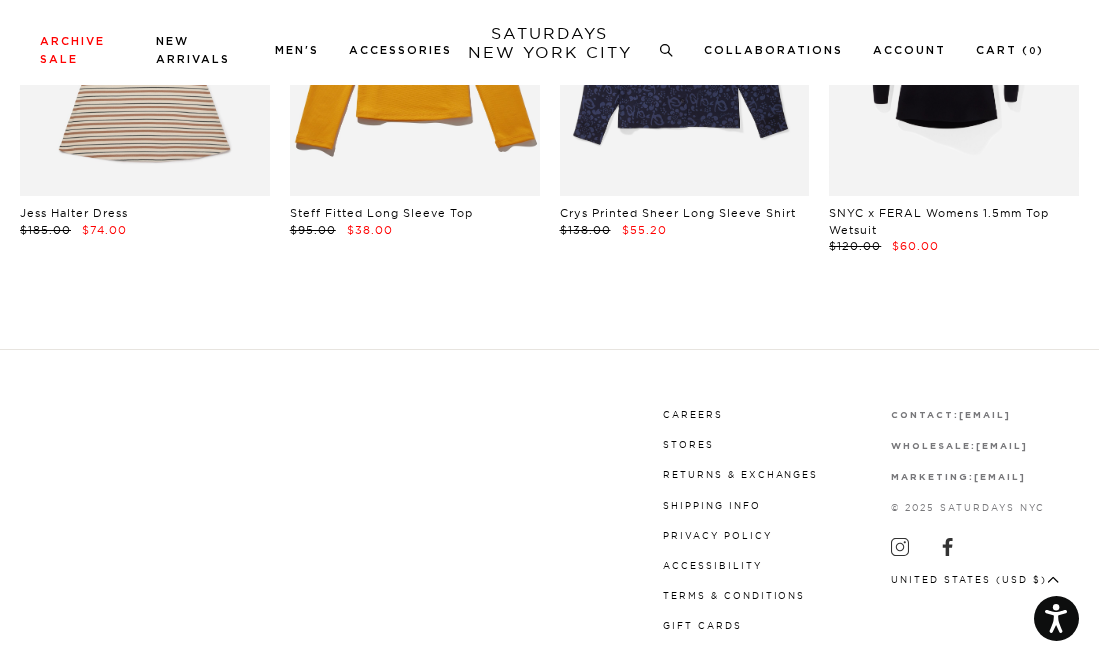 scroll, scrollTop: 39689, scrollLeft: 5, axis: both 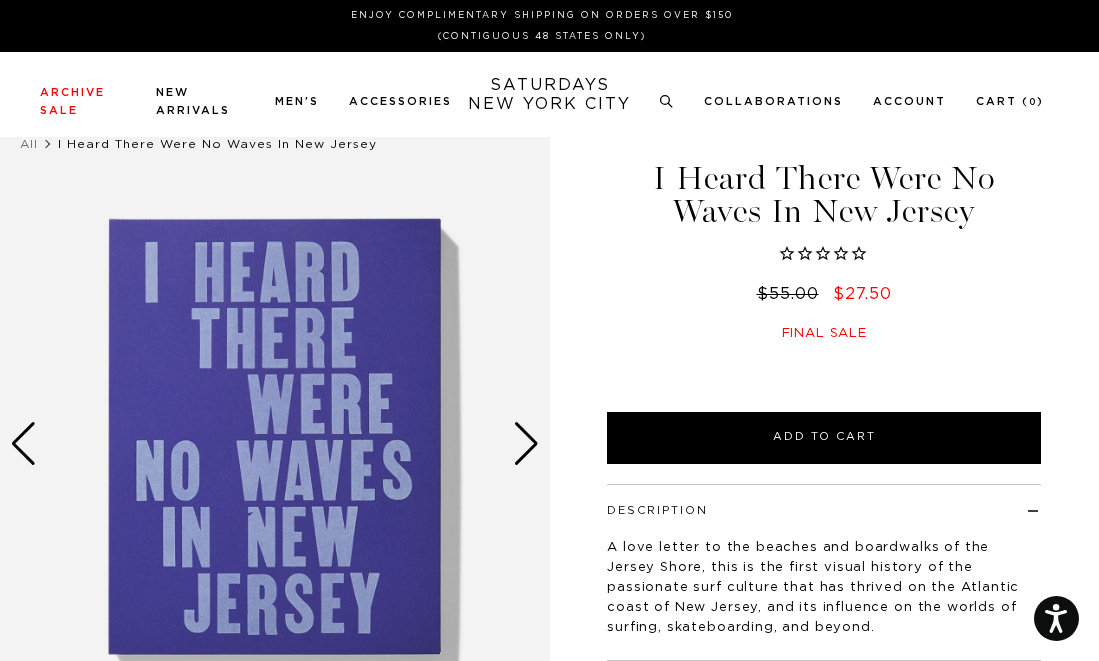 click at bounding box center [526, 444] 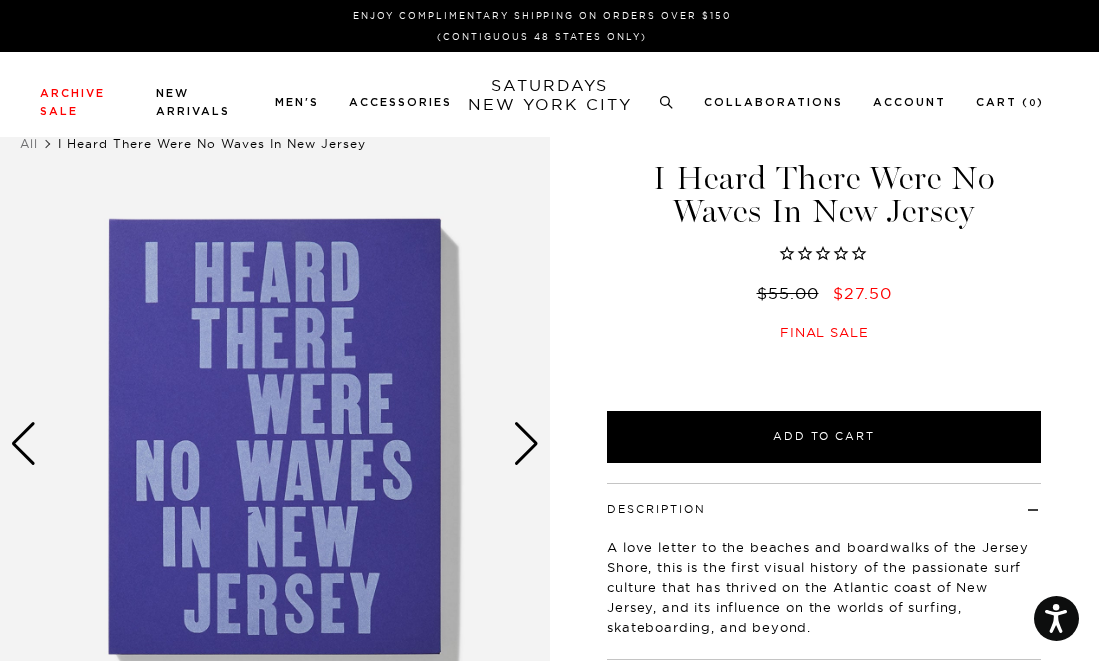 click at bounding box center (526, 444) 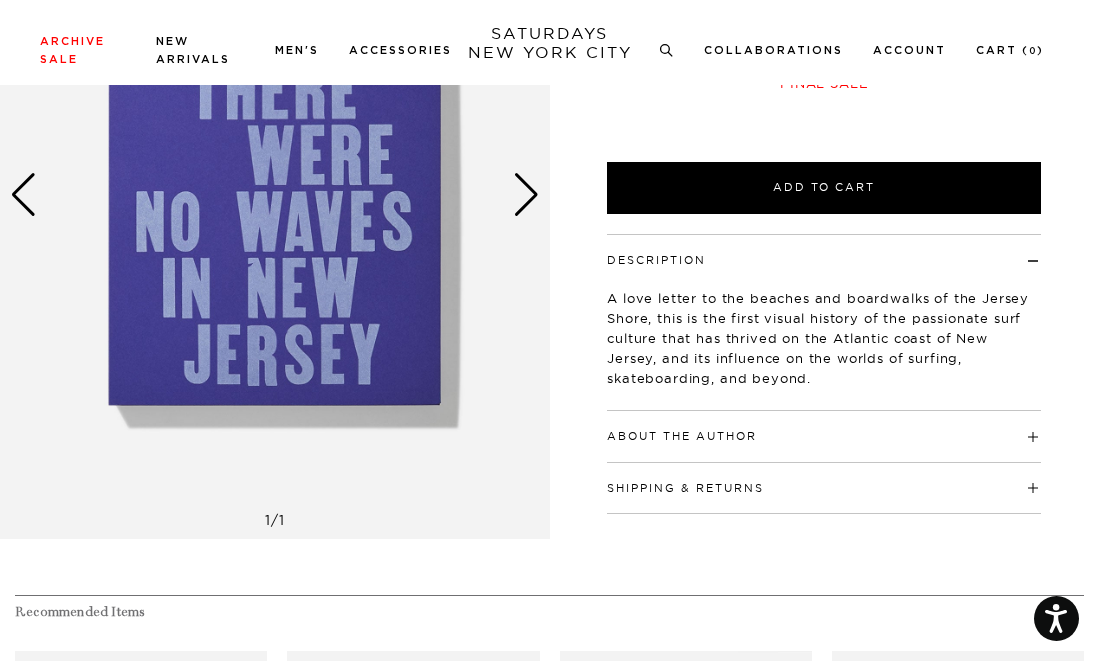 scroll, scrollTop: 247, scrollLeft: 0, axis: vertical 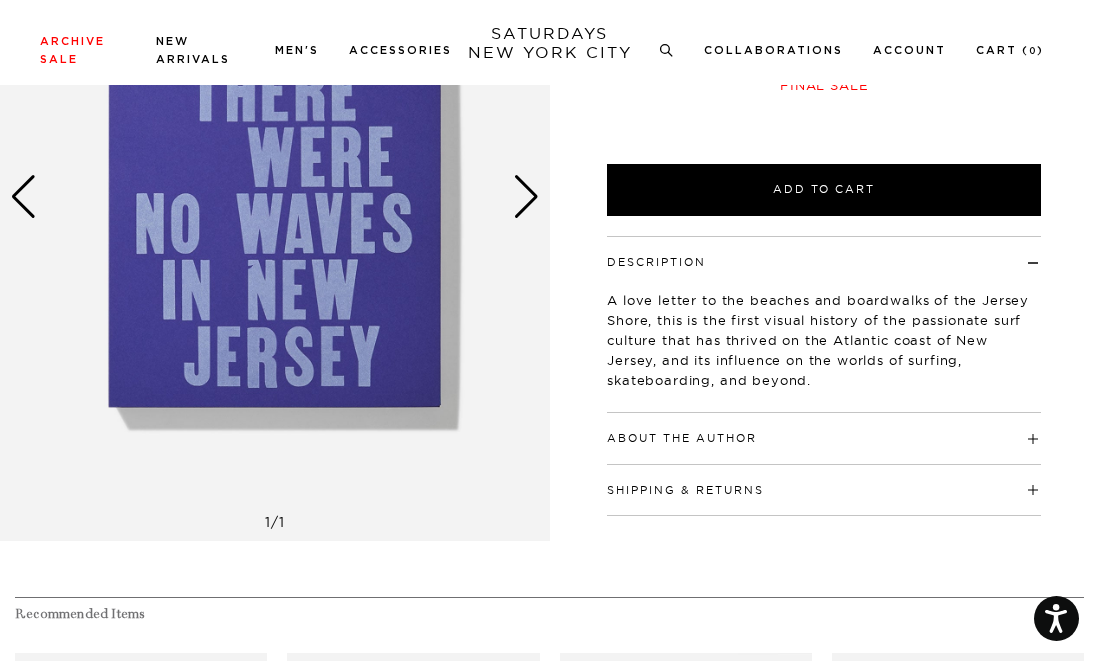 click on "About the Author
Danny DiMauro  is an East Coast surfer, filmmaker, and writer. Formerly editor at large for Saturdays Magazine, published by Saturdays Surf in New York, his writing has appeared in publications such as Esquire. Johan Kugelberg  is a writer, curator, and archivist living and working in New York City. Through his own Boo Hooray Gallery he stages exhibitions and publishes catalogues focusing on the intersection of art, design, photography, and popular culture. He is the author of many books, including The Velvet Underground: A New York Art, Punk: An Aesthetic, and God Save Sex Pistols, all published by Rizzoli." at bounding box center [824, 438] 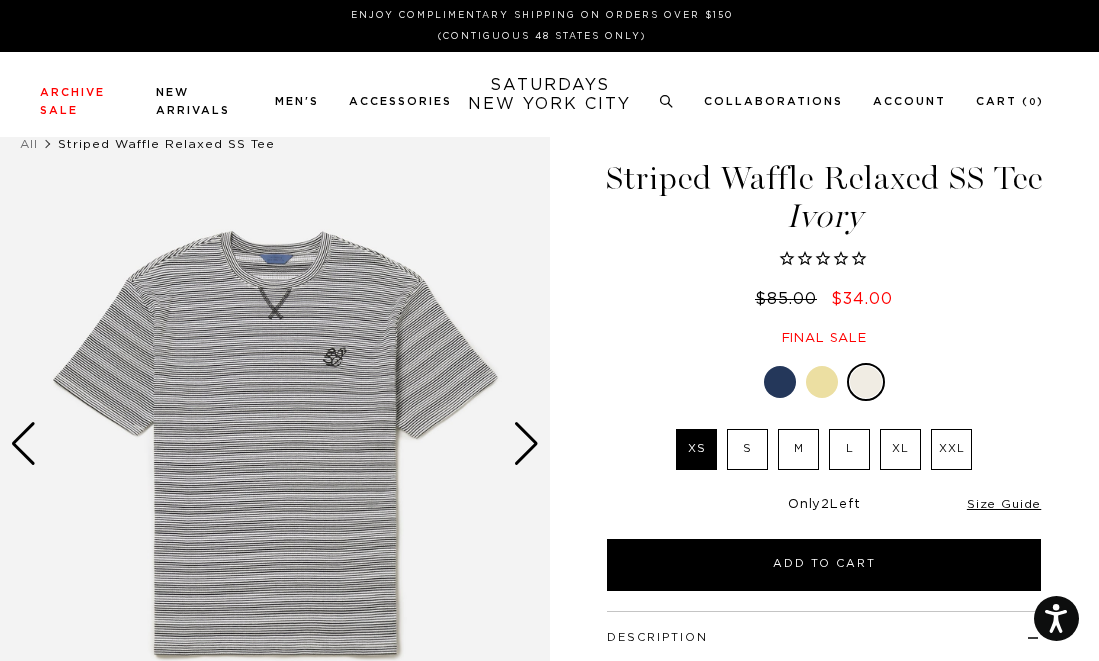 scroll, scrollTop: 0, scrollLeft: 0, axis: both 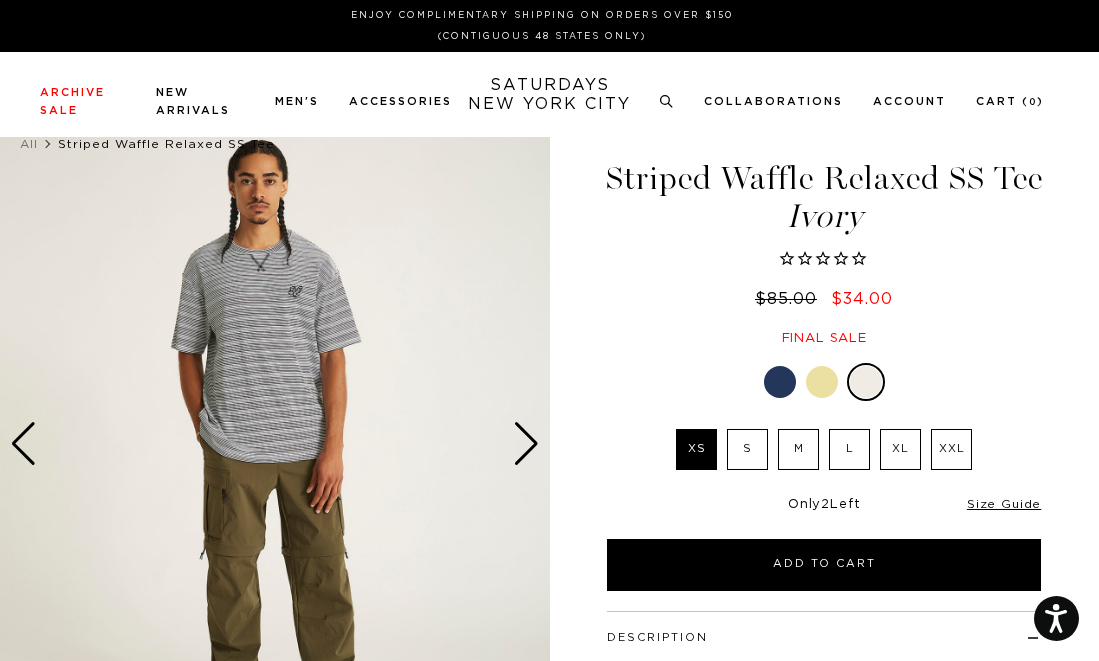 click at bounding box center [526, 444] 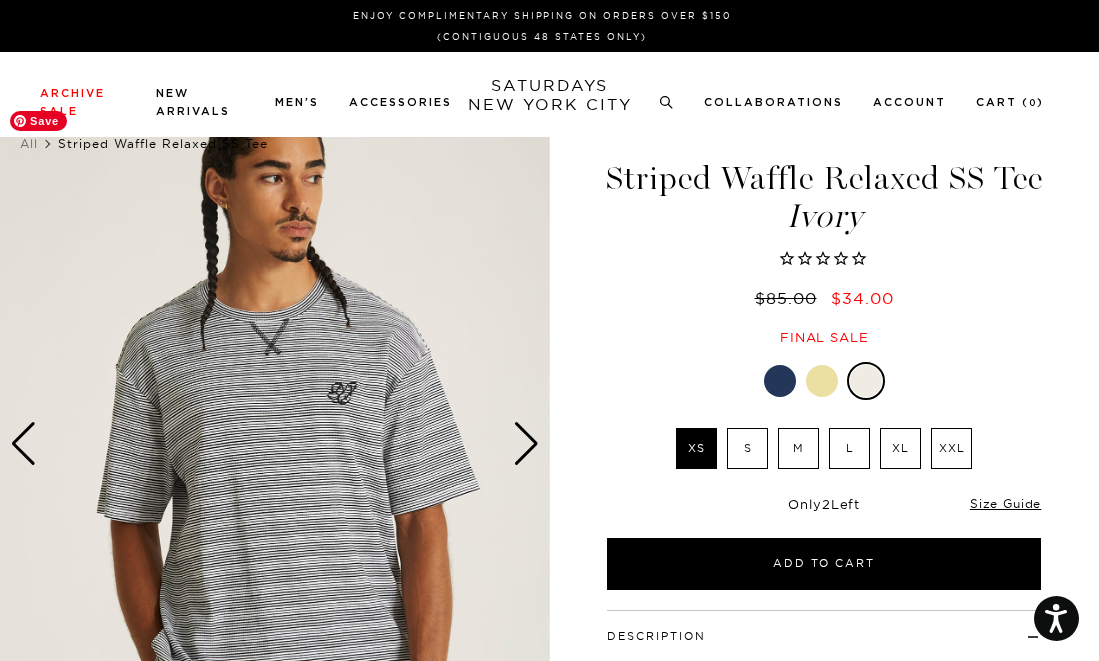 click at bounding box center (275, 444) 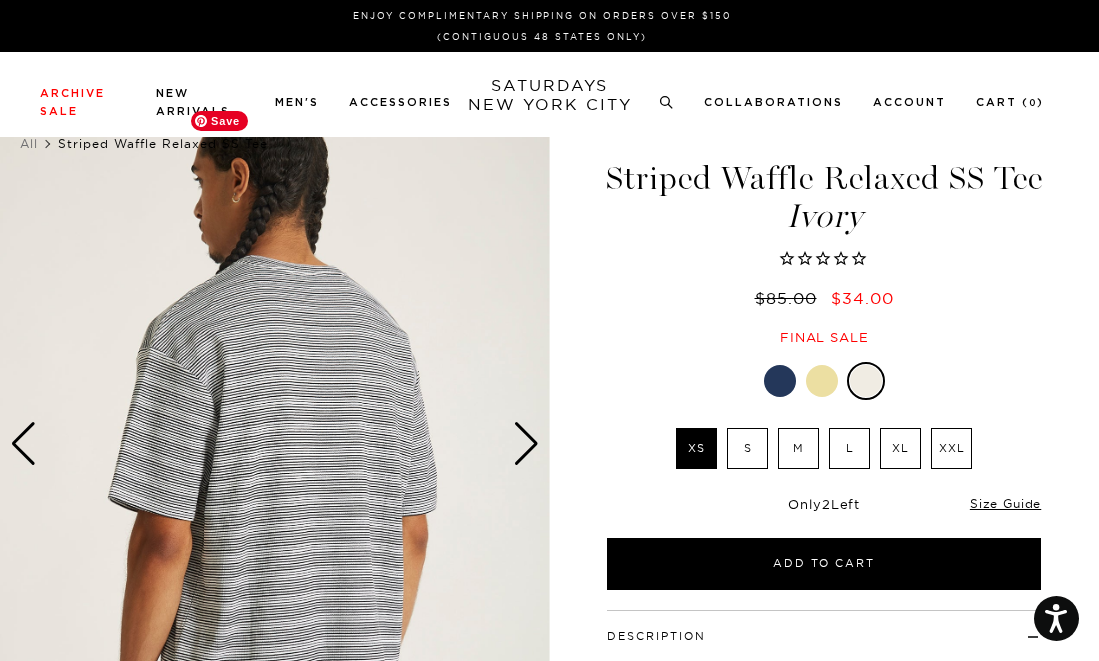 click at bounding box center (275, 444) 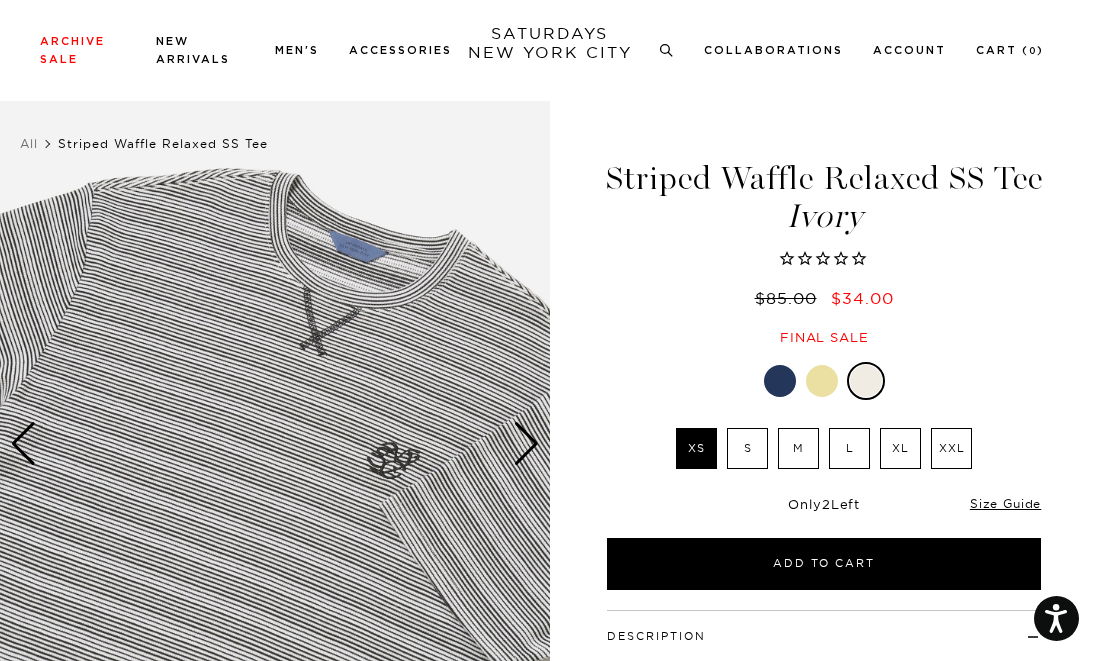 scroll, scrollTop: 167, scrollLeft: 0, axis: vertical 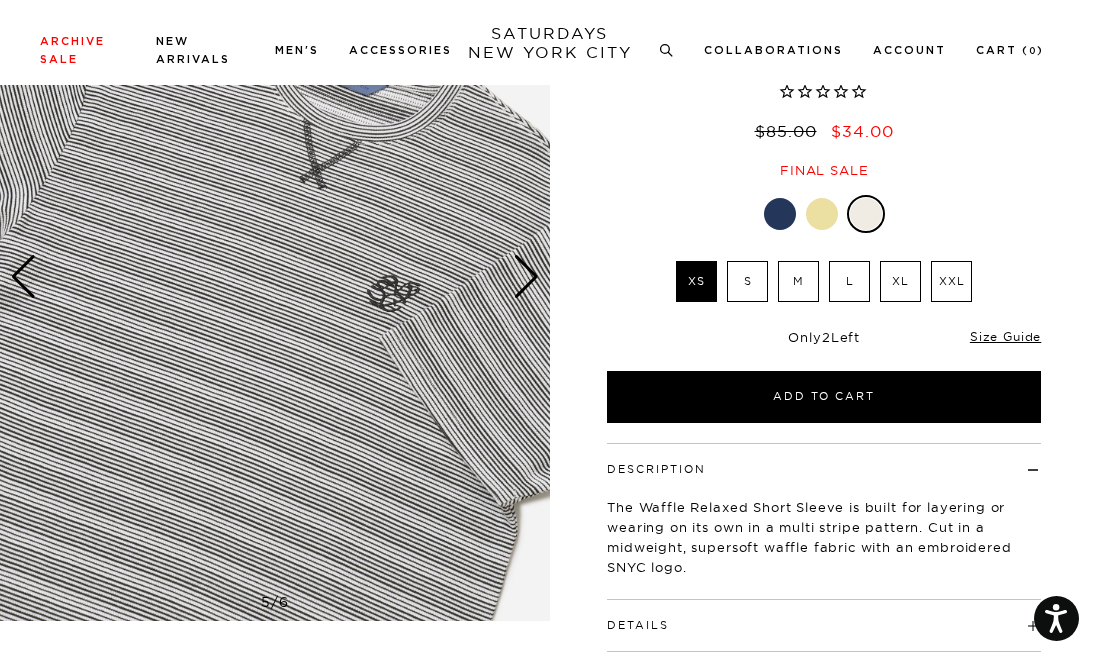 click at bounding box center (822, 214) 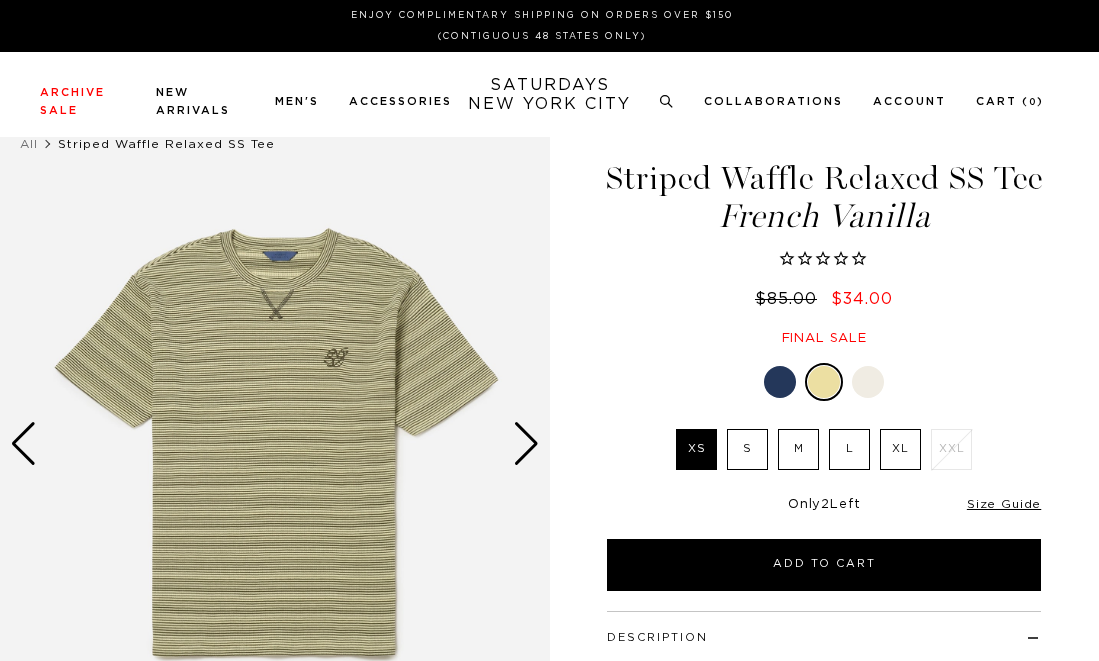scroll, scrollTop: 0, scrollLeft: 0, axis: both 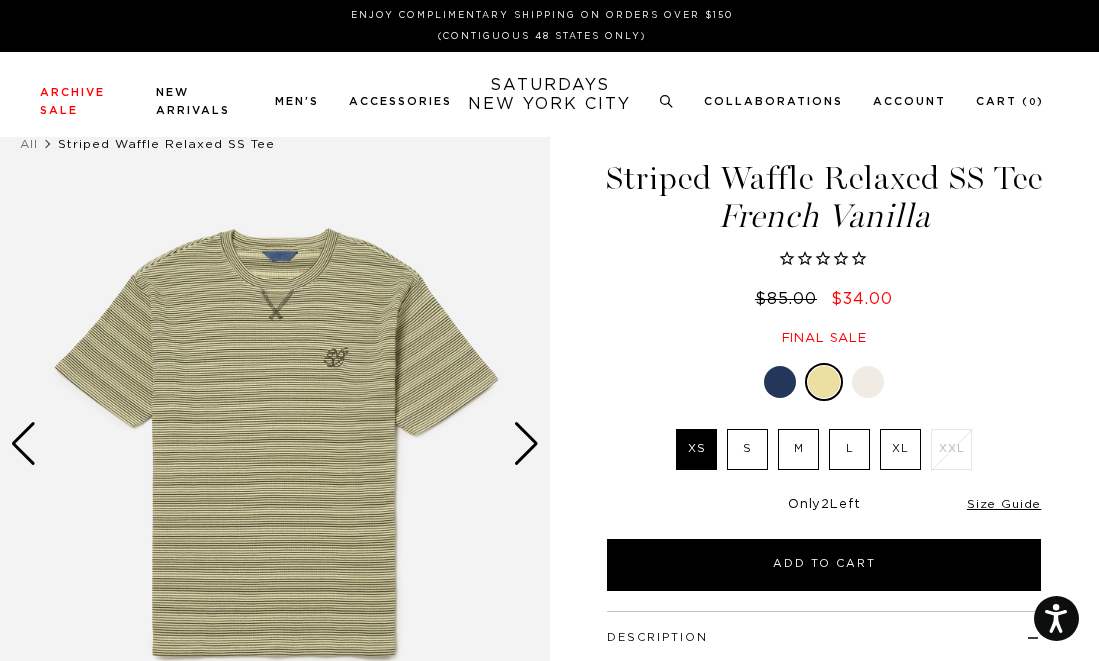 click at bounding box center [780, 382] 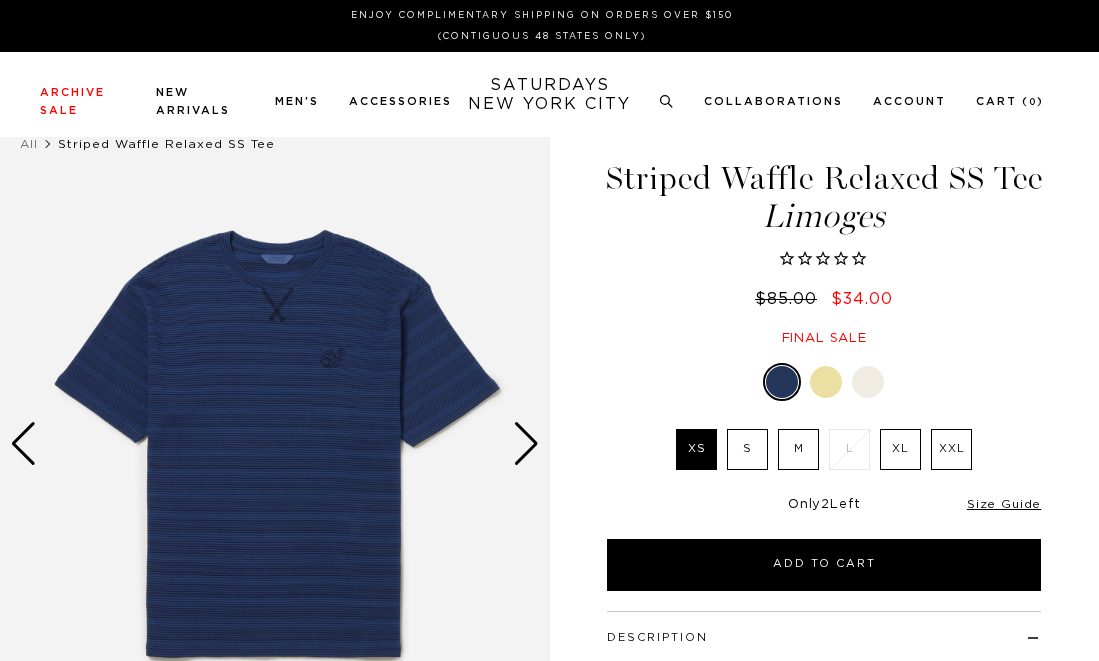 scroll, scrollTop: 0, scrollLeft: 0, axis: both 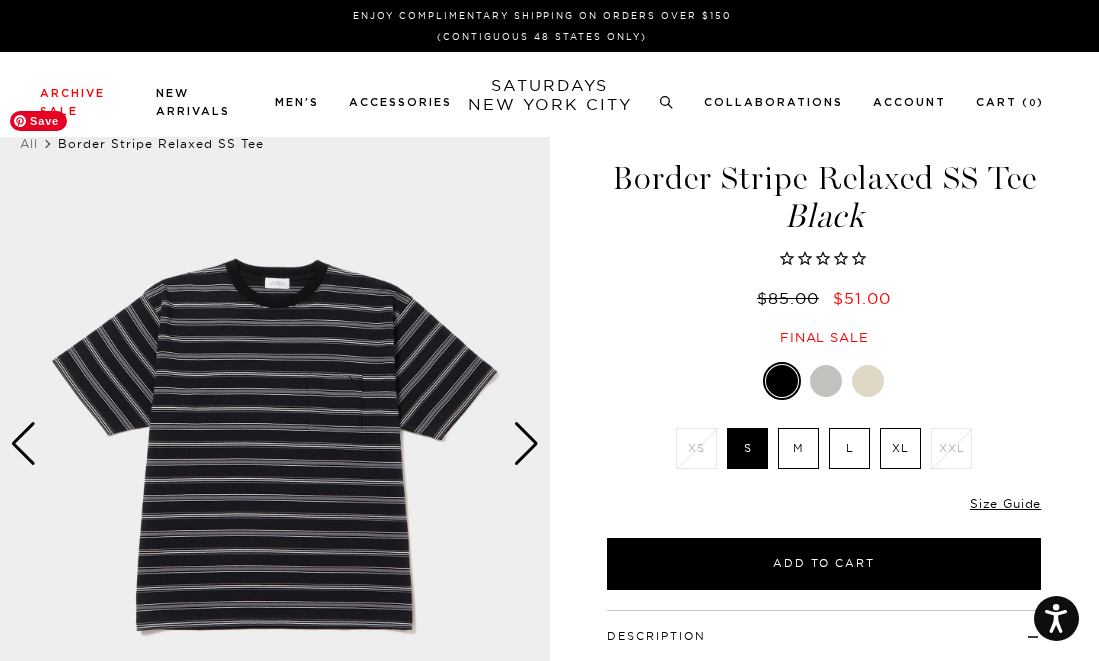click at bounding box center (275, 444) 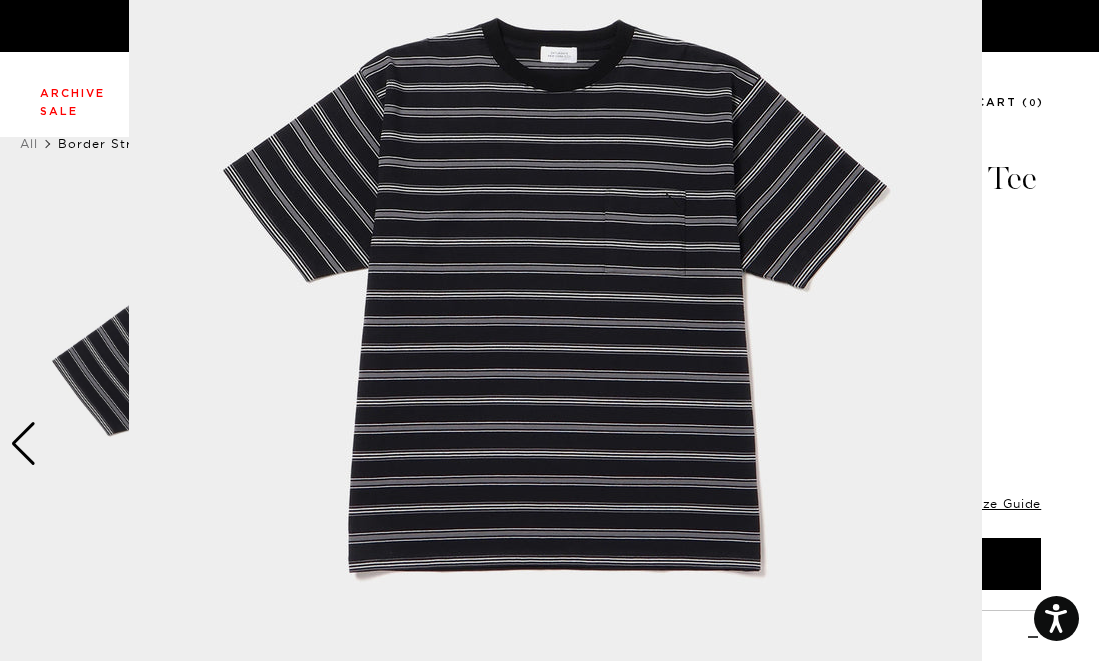 scroll, scrollTop: 218, scrollLeft: 0, axis: vertical 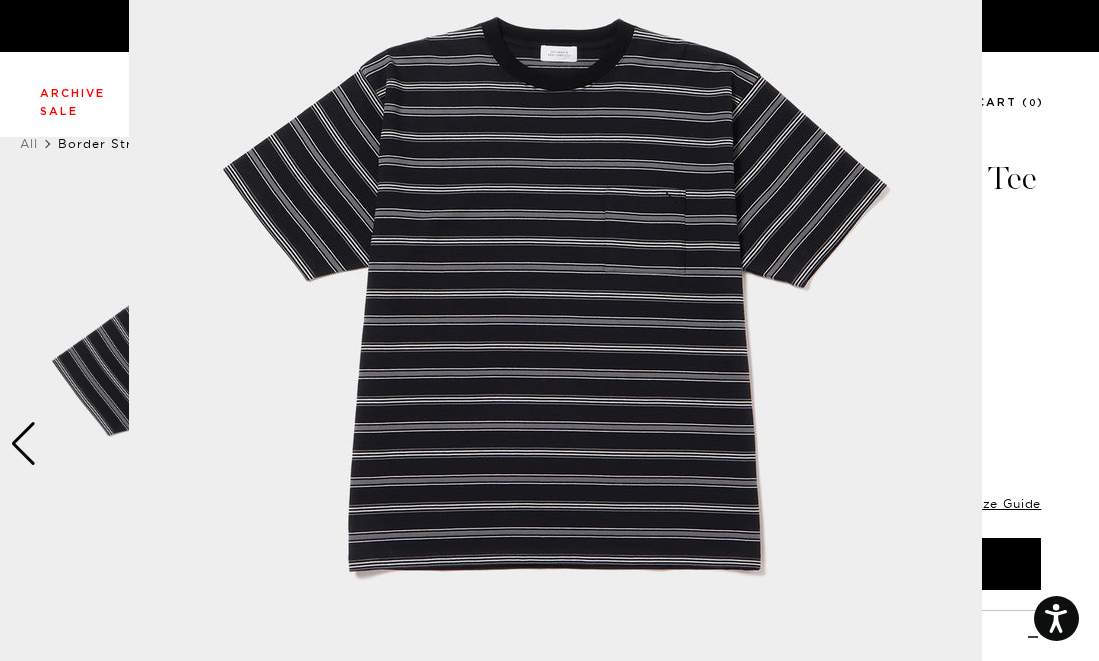 click at bounding box center (555, 294) 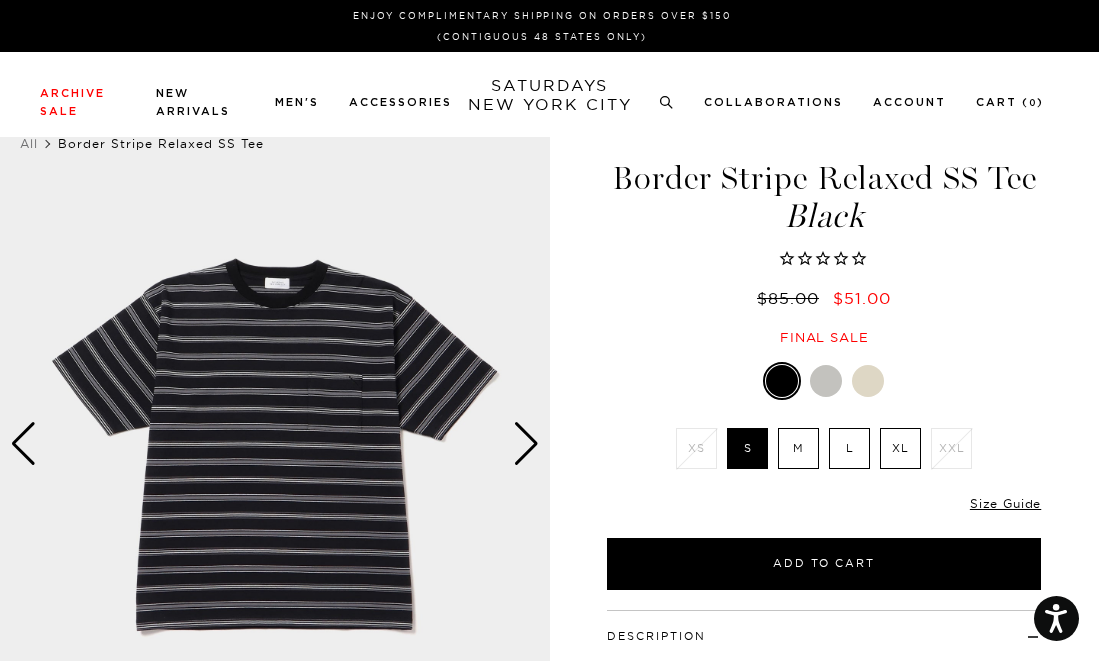 click at bounding box center [526, 444] 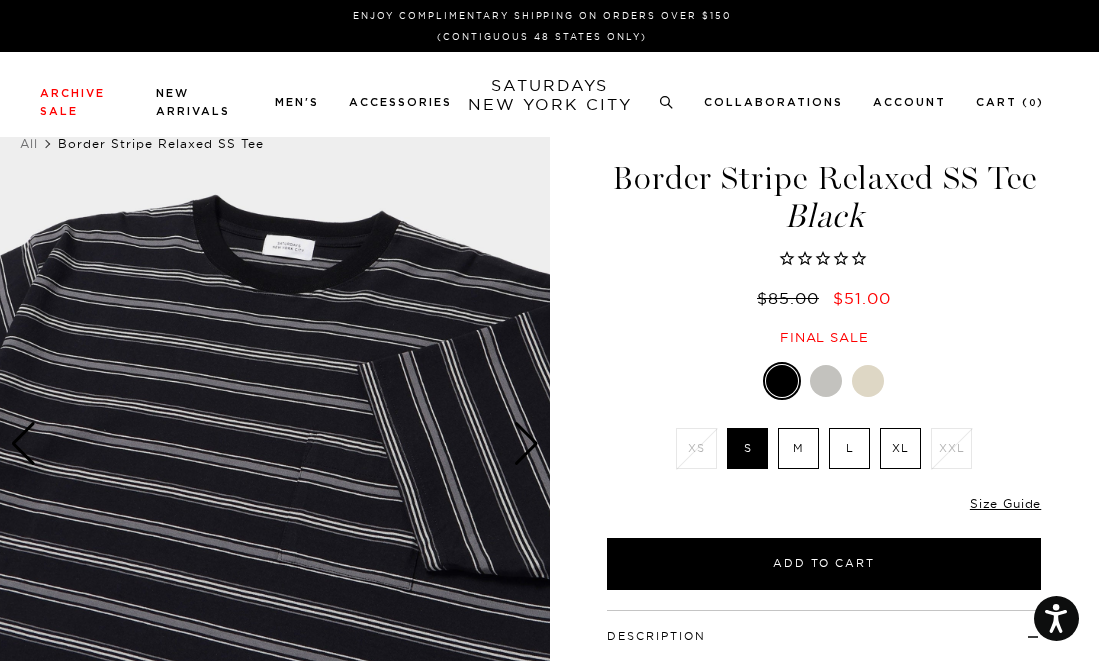 click at bounding box center (526, 444) 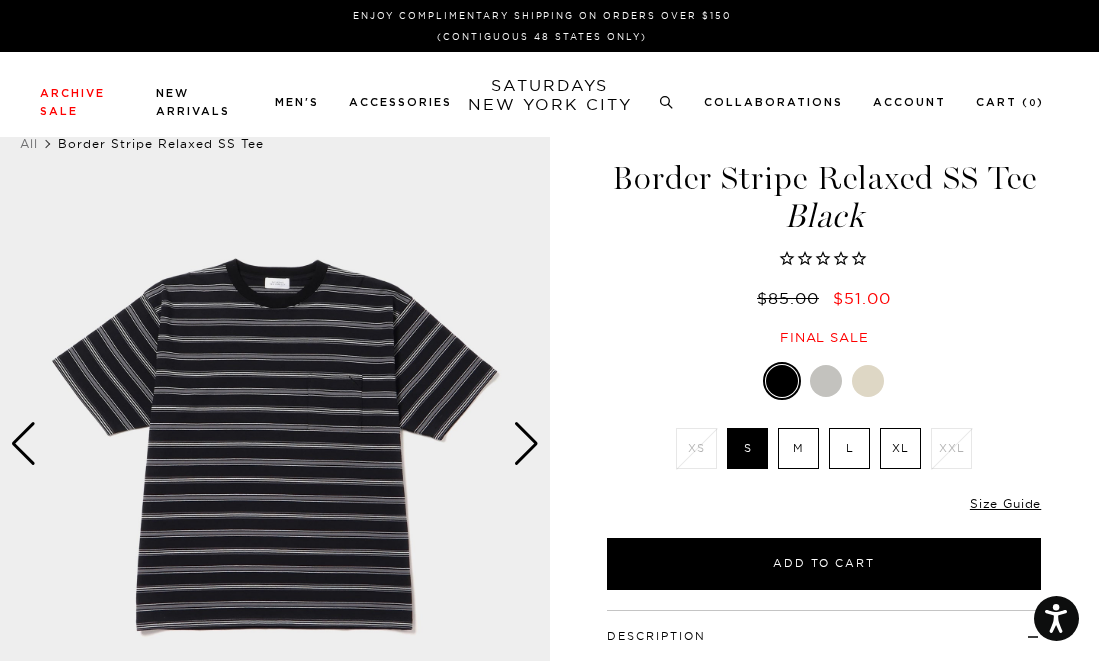 click at bounding box center (526, 444) 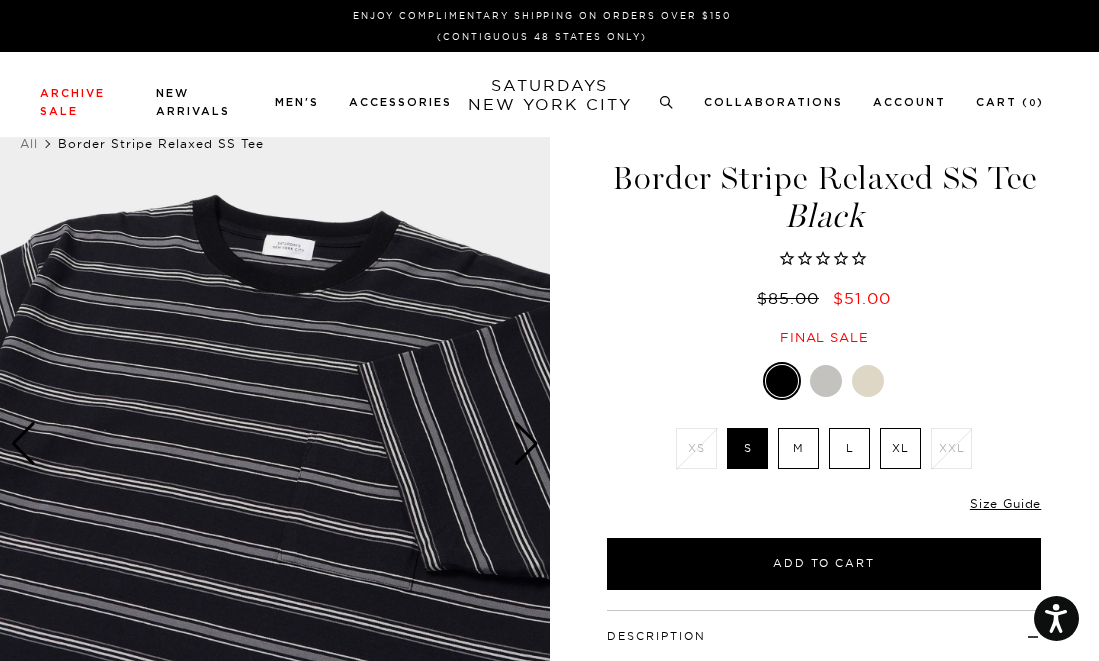 click at bounding box center [526, 444] 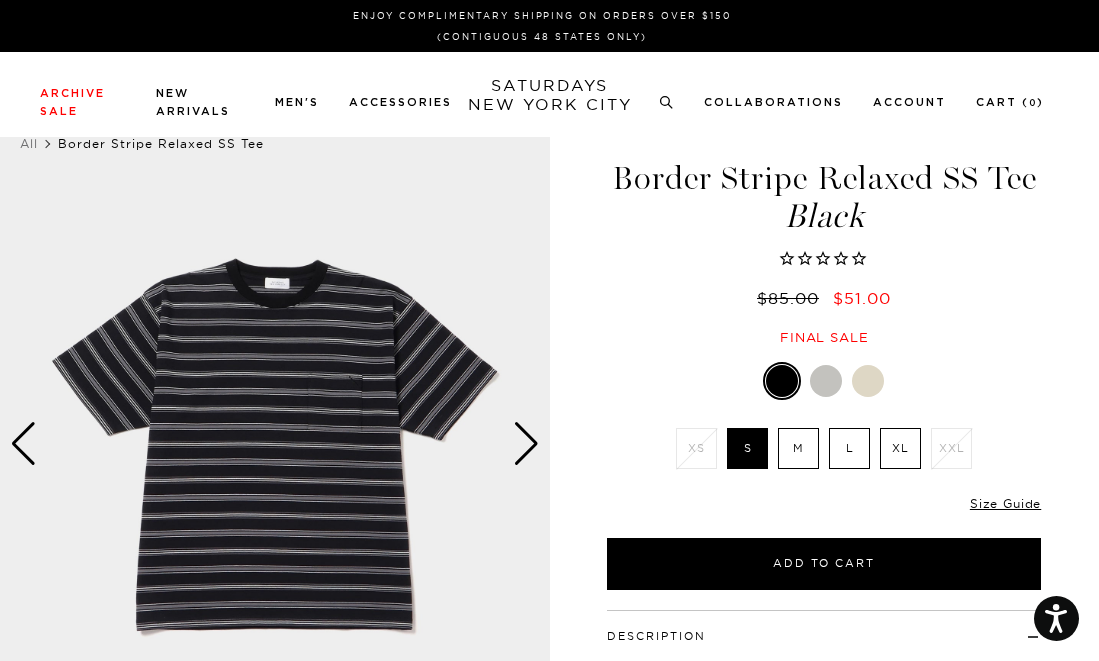 click at bounding box center (826, 381) 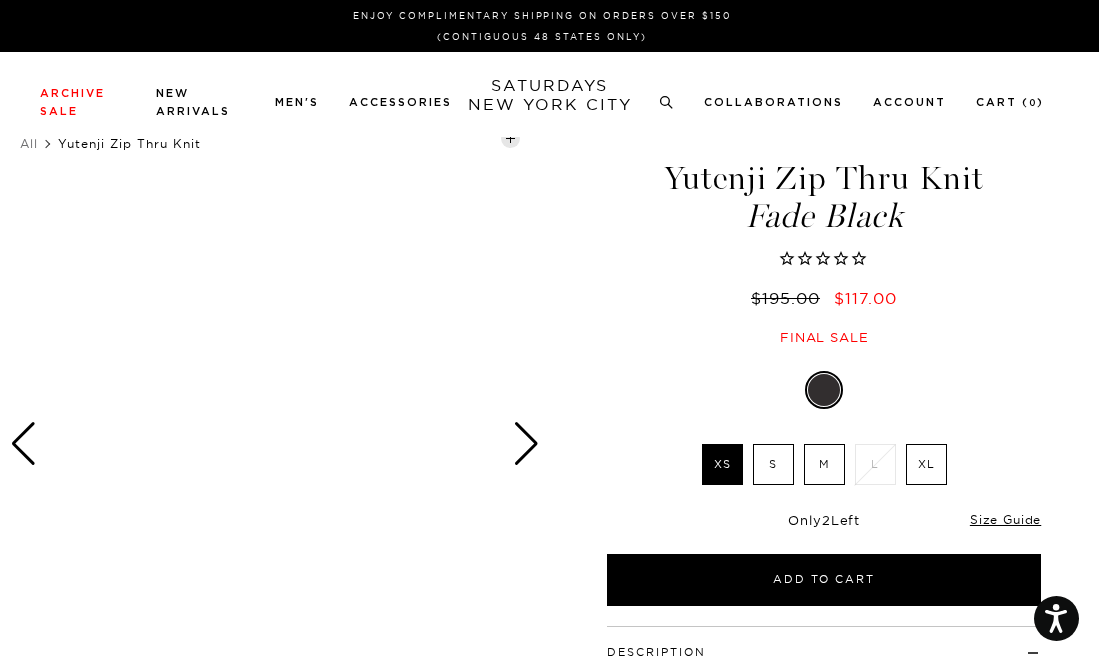 scroll, scrollTop: 0, scrollLeft: 0, axis: both 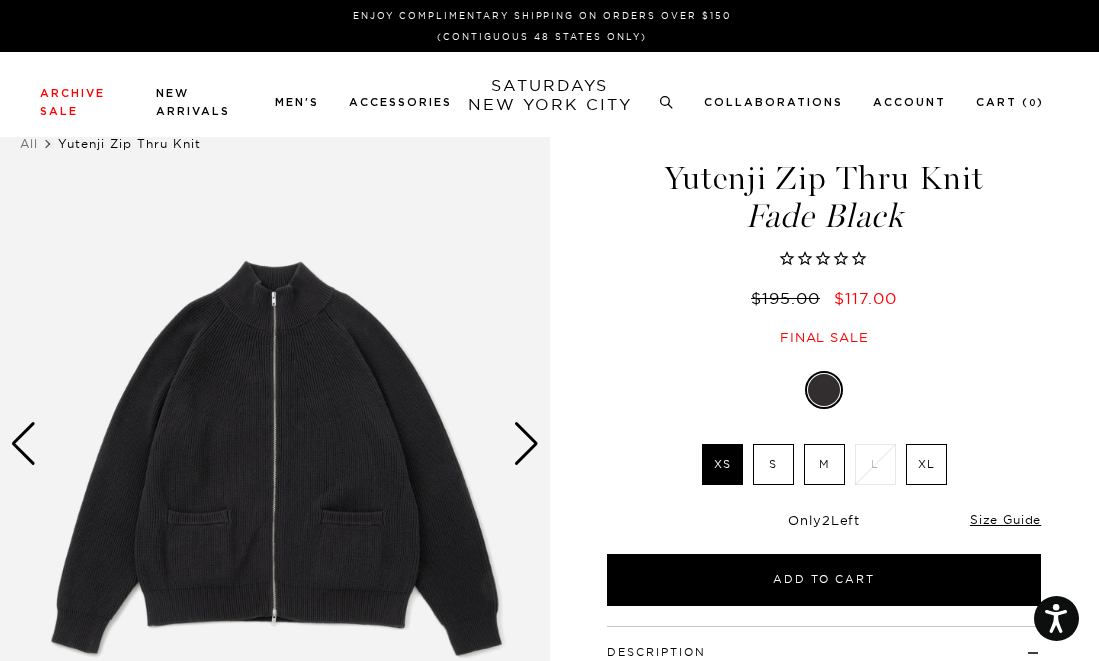 click at bounding box center (526, 444) 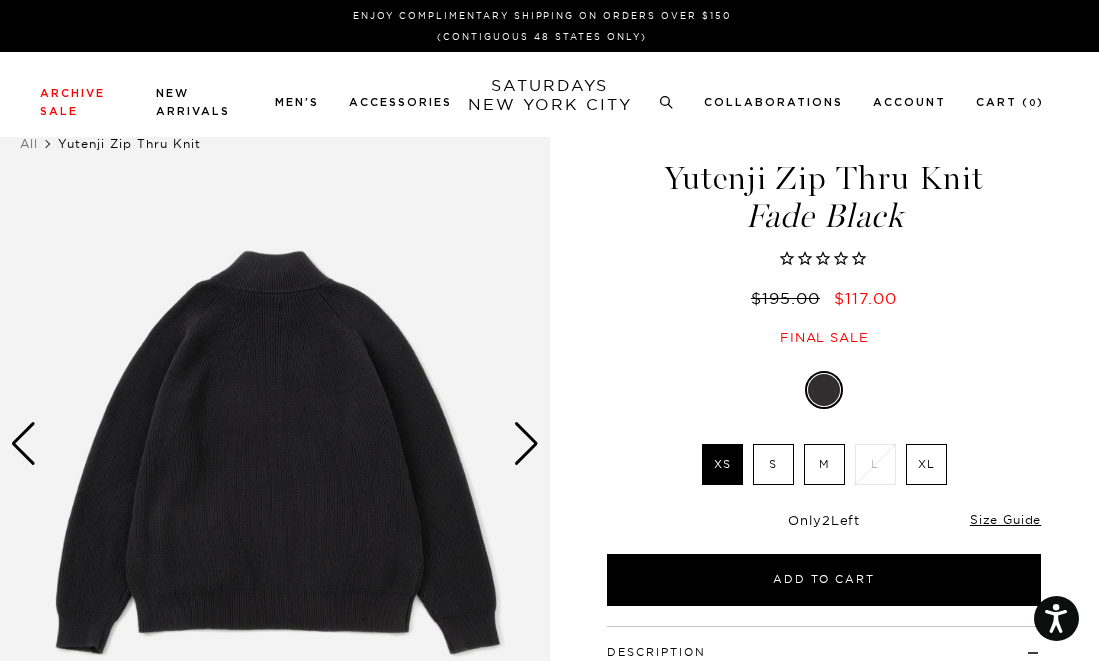 click at bounding box center [526, 444] 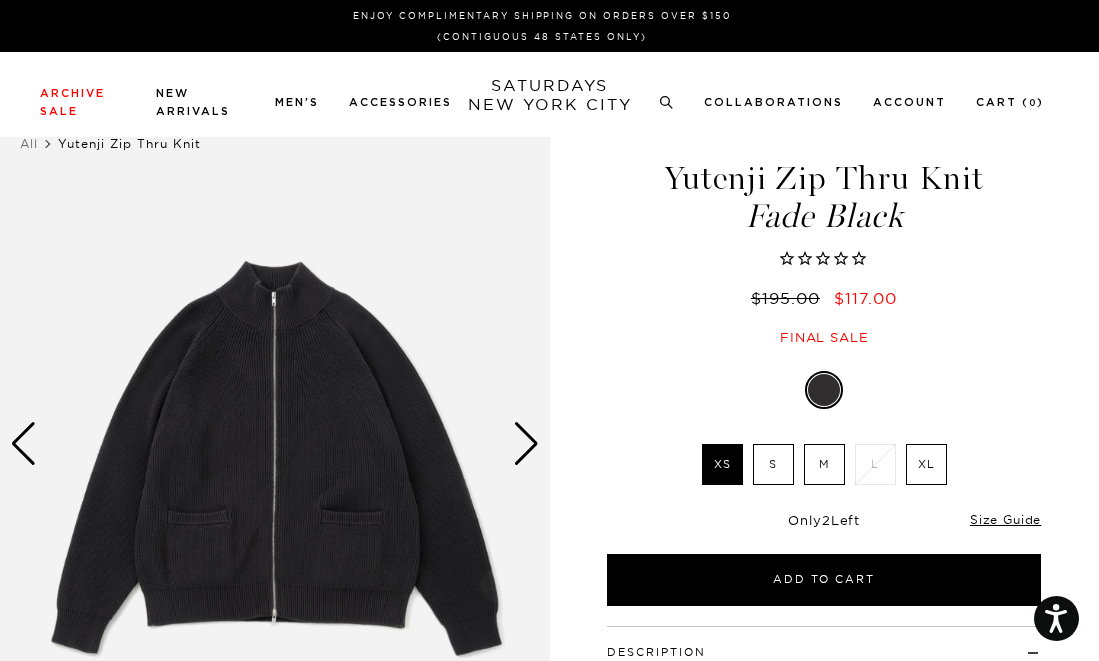 click at bounding box center [526, 444] 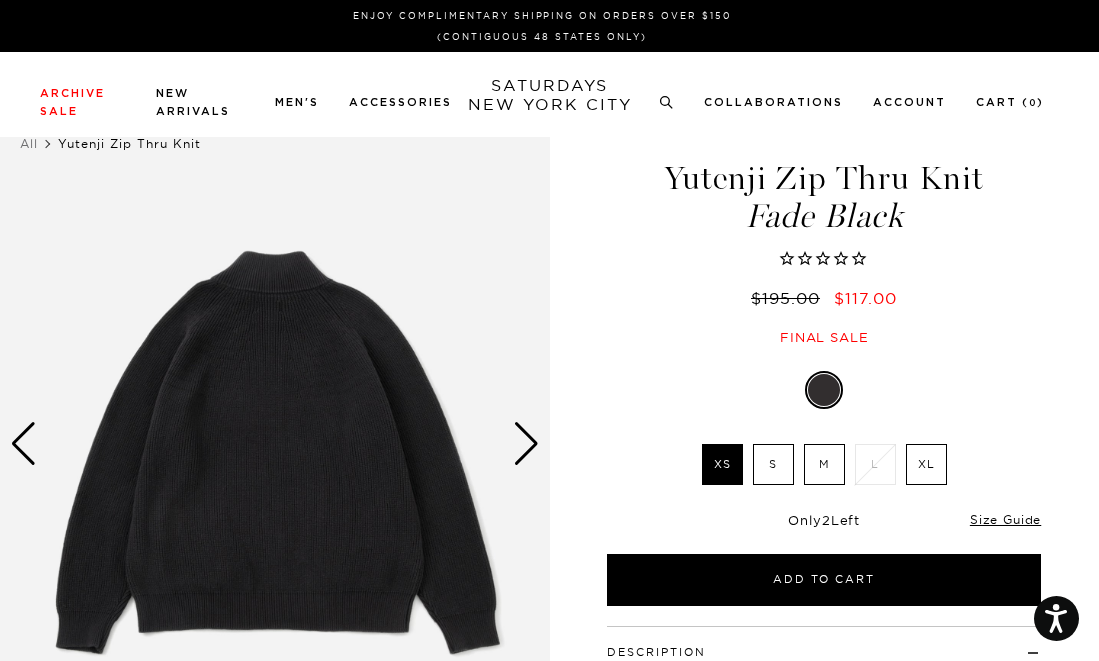 click at bounding box center [526, 444] 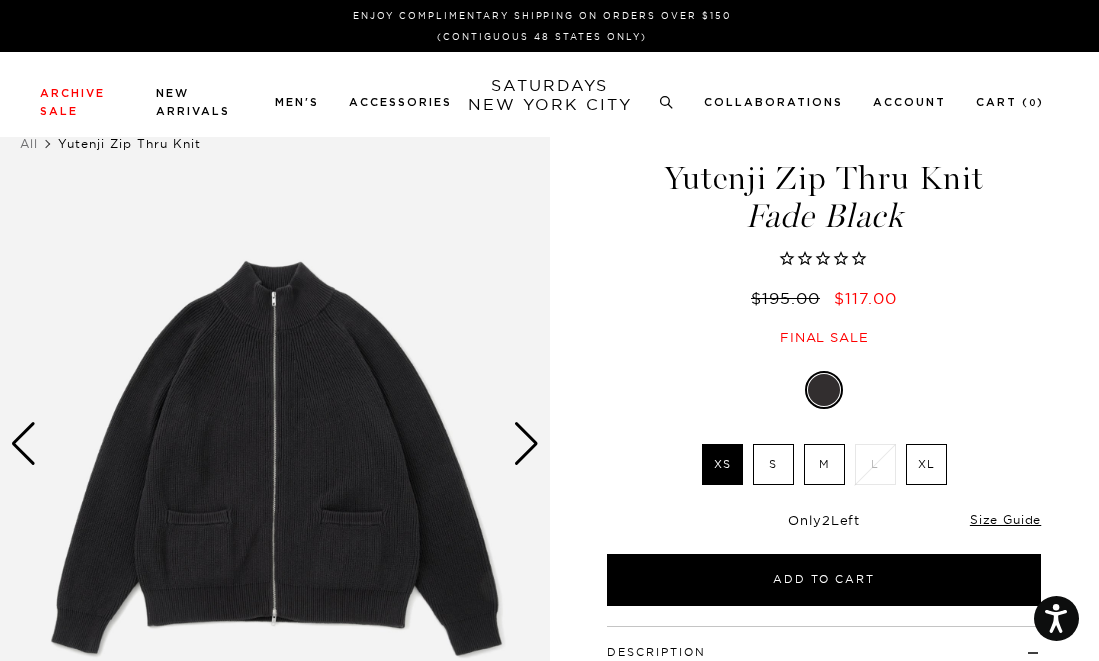 click at bounding box center [526, 444] 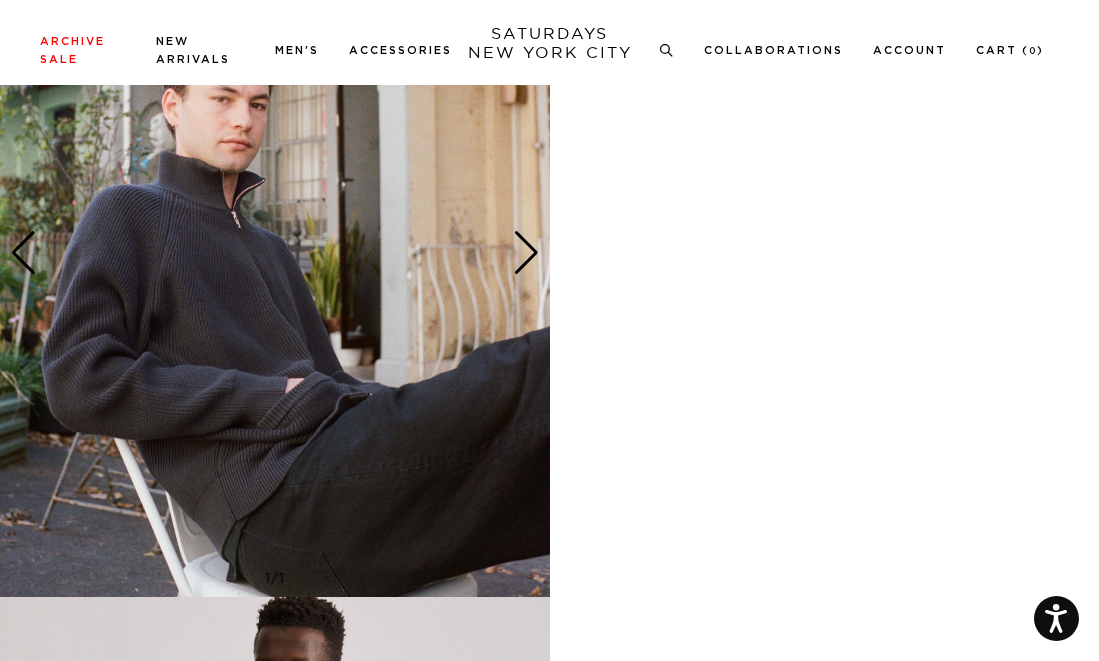 scroll, scrollTop: 894, scrollLeft: 0, axis: vertical 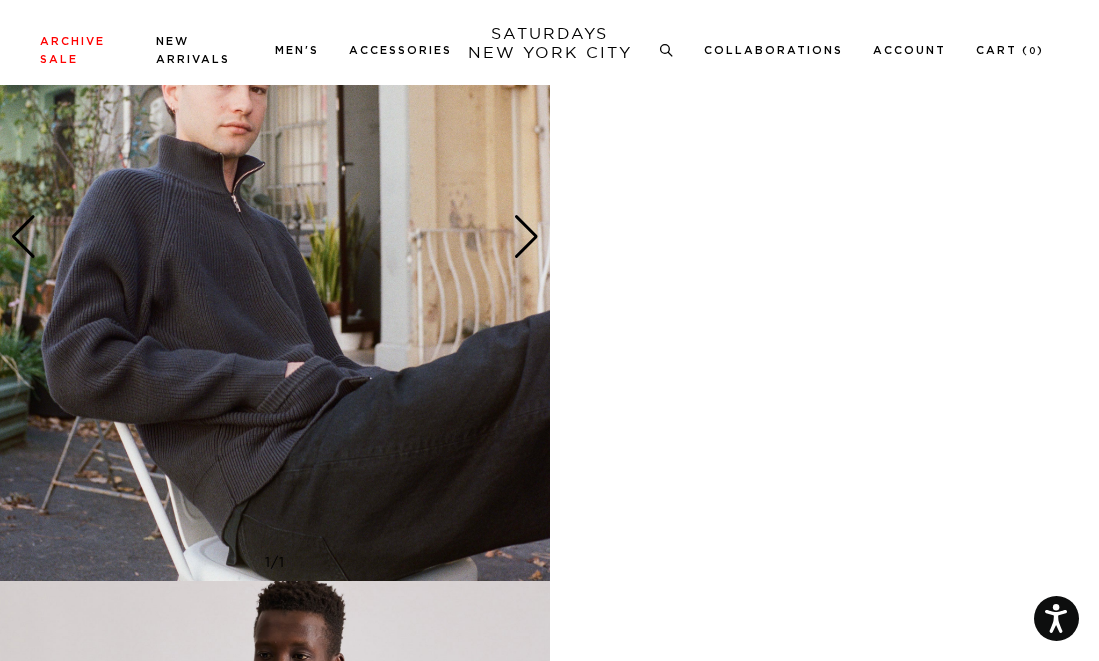 click at bounding box center [526, 237] 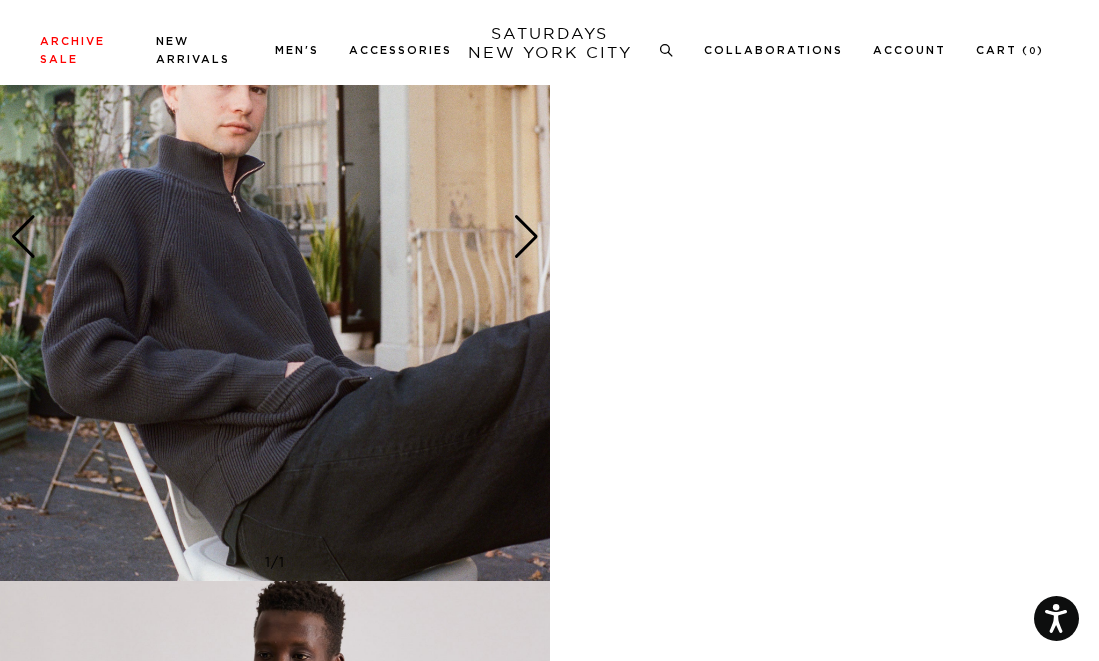 click at bounding box center [526, 237] 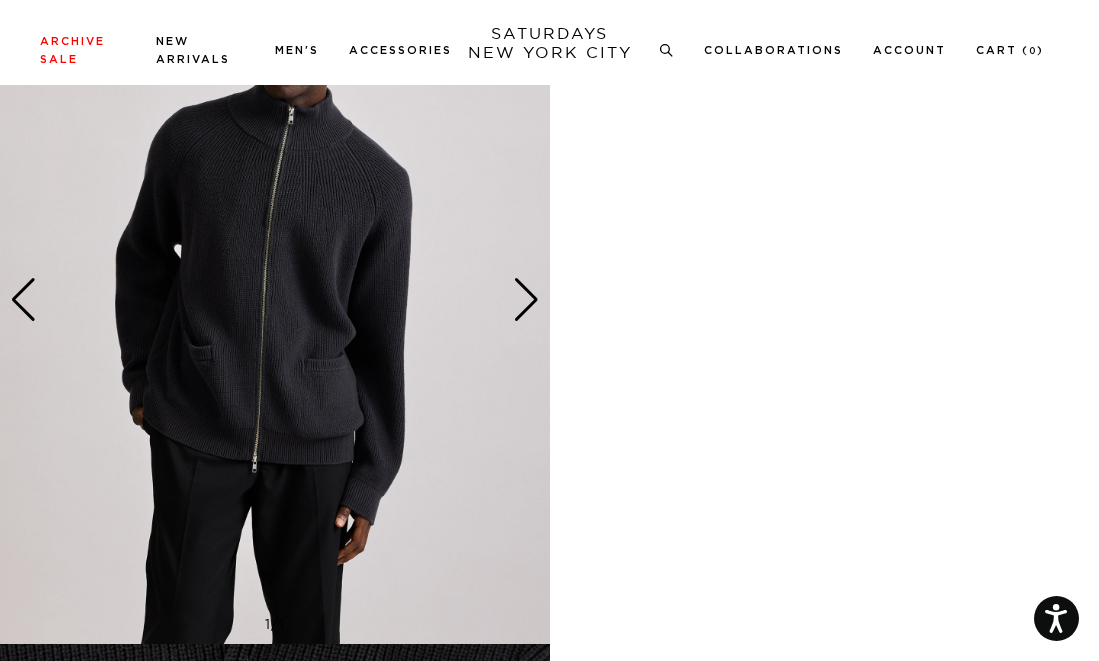 scroll, scrollTop: 1498, scrollLeft: 0, axis: vertical 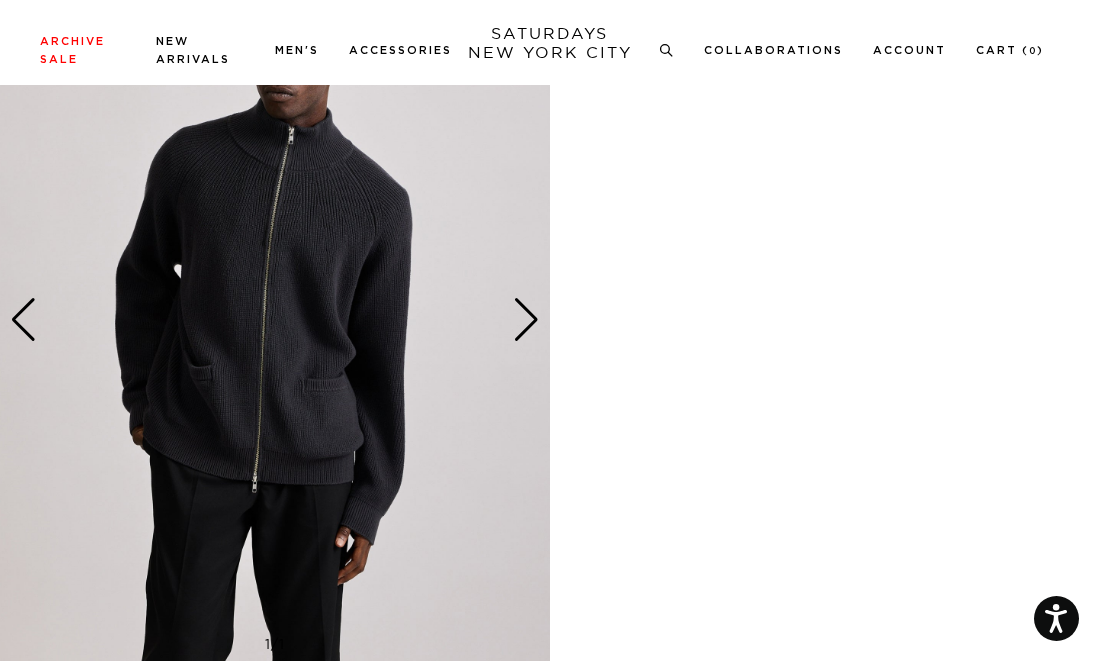 click at bounding box center [526, 320] 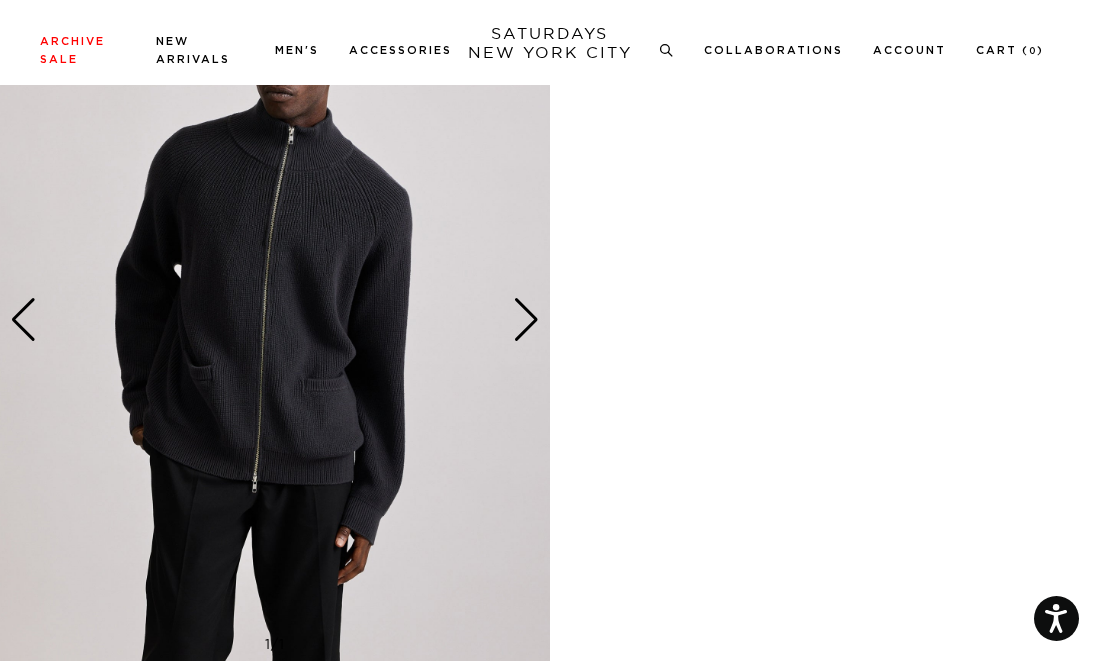 click at bounding box center (526, 320) 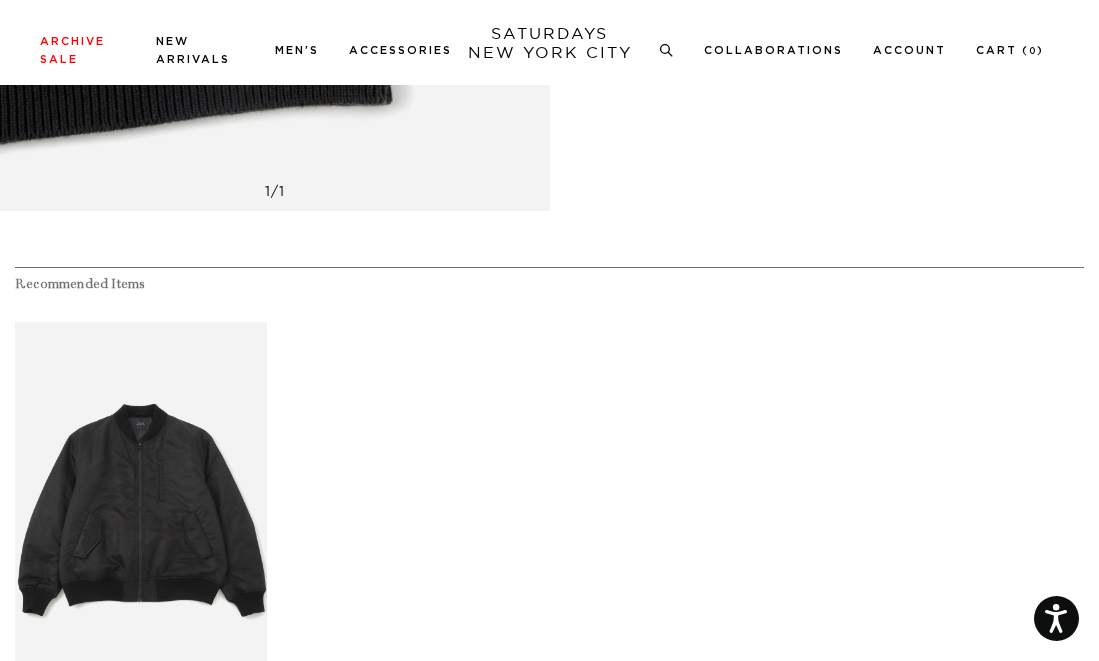 scroll, scrollTop: 2827, scrollLeft: 0, axis: vertical 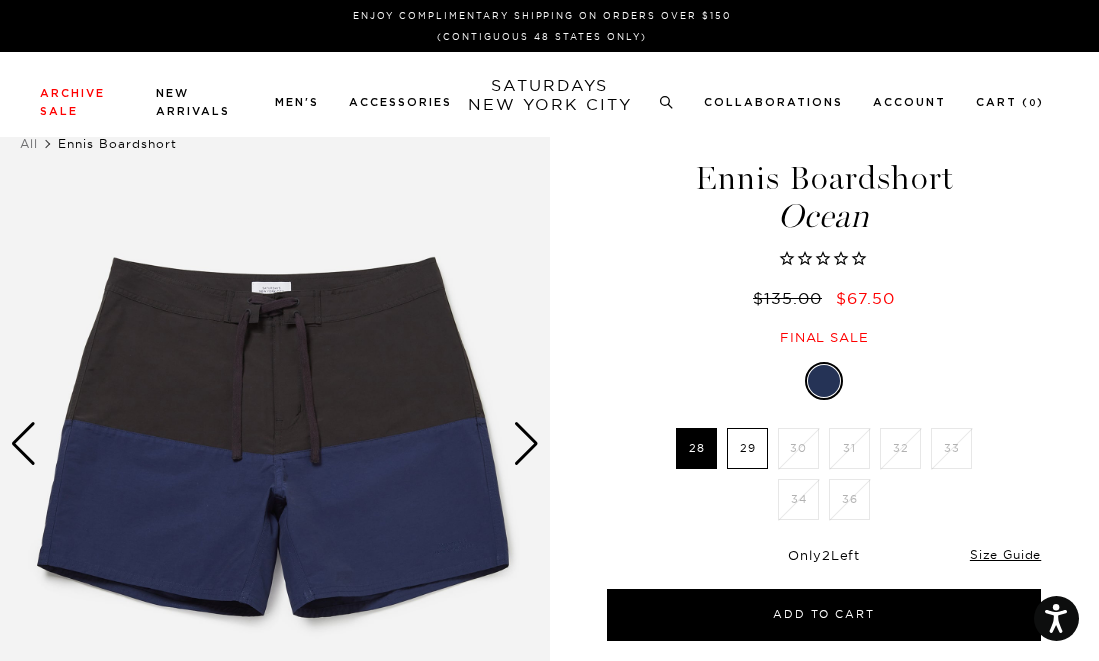 click at bounding box center [526, 444] 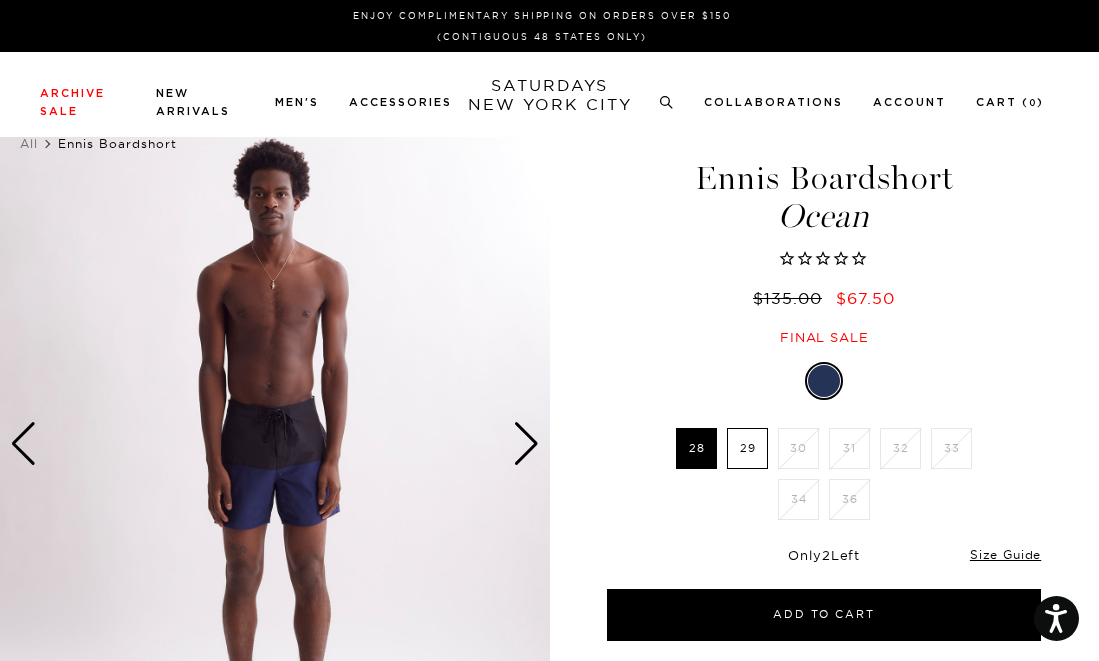 click at bounding box center [526, 444] 